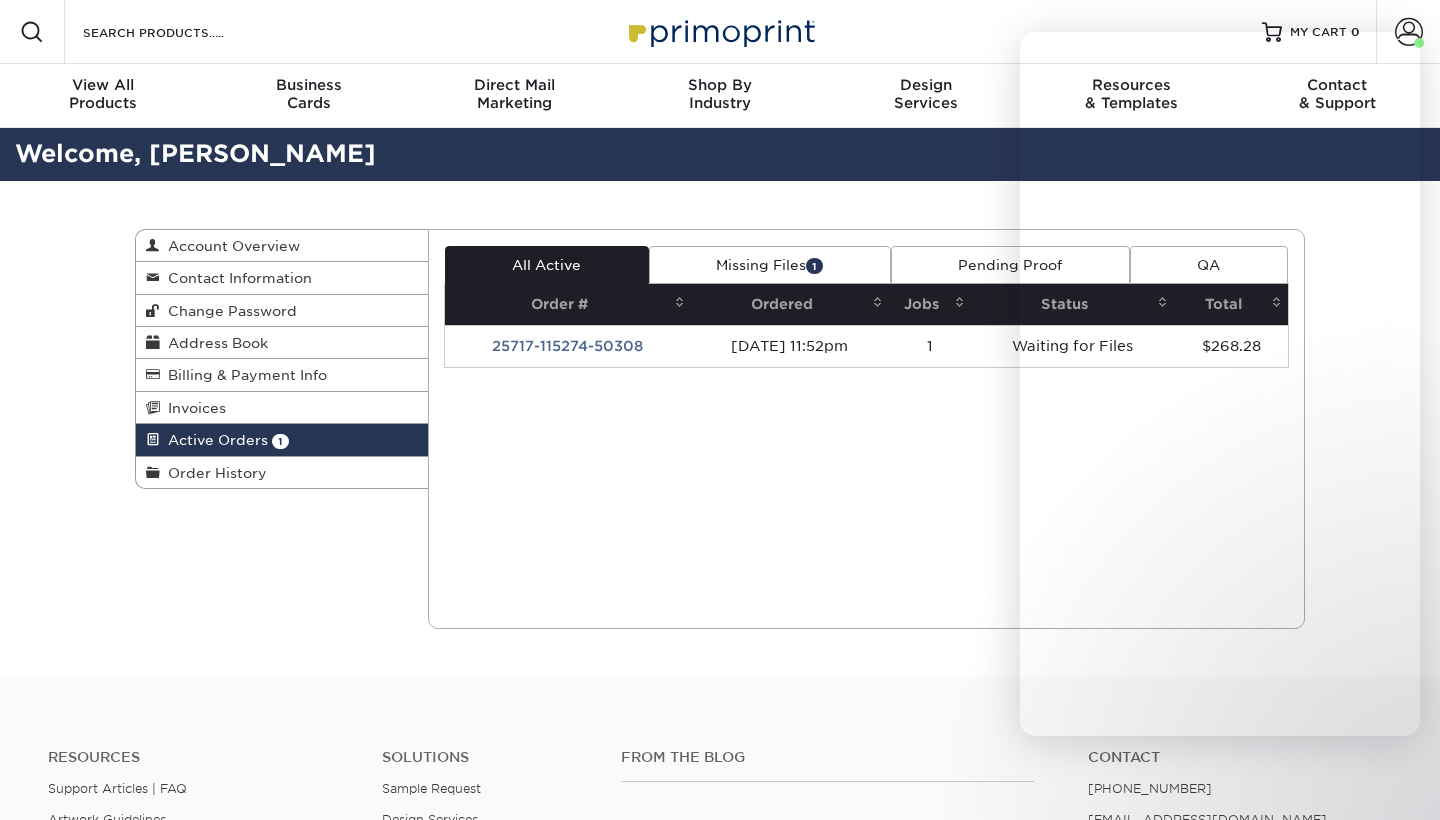 scroll, scrollTop: 0, scrollLeft: 0, axis: both 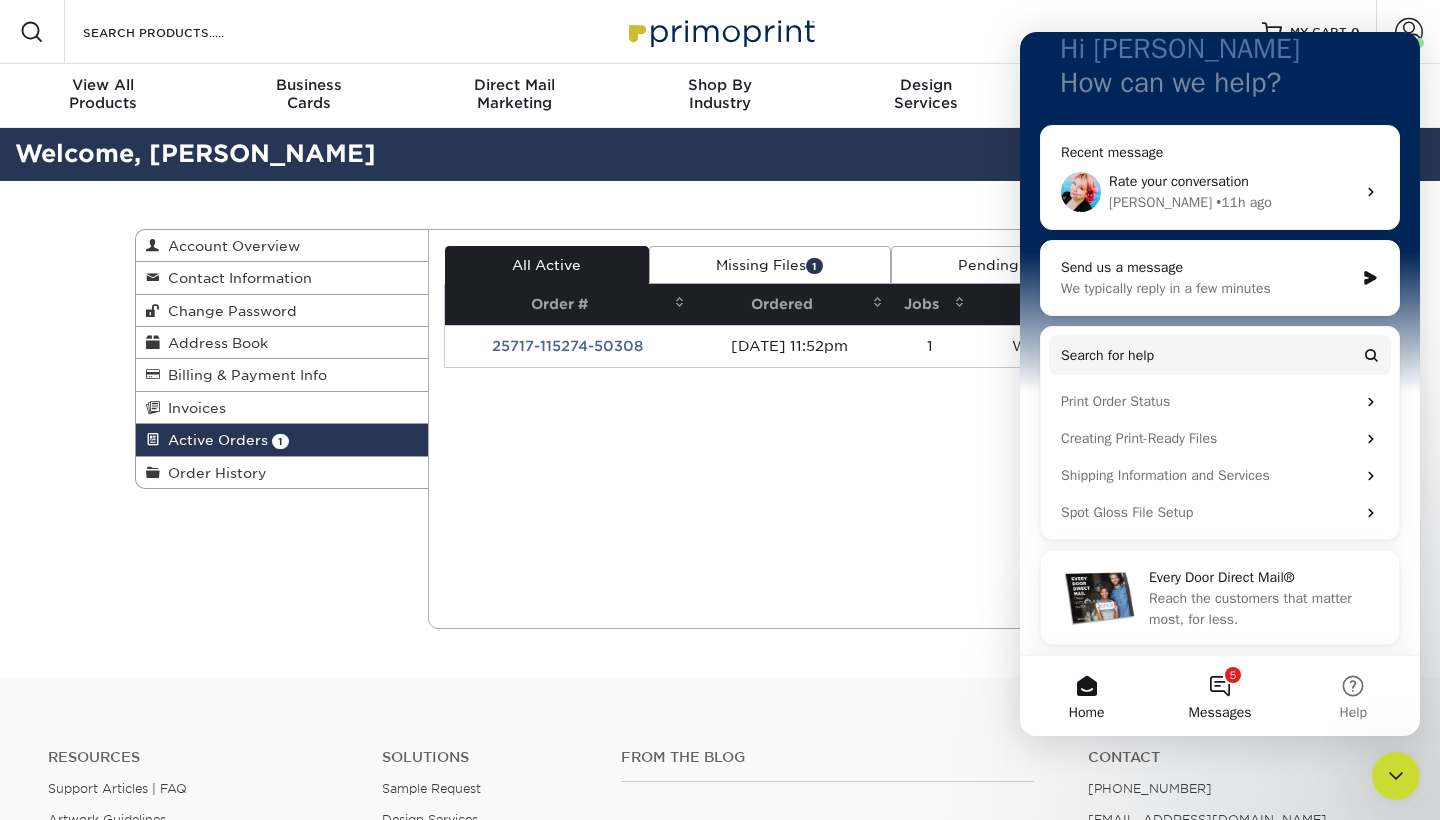 click on "5 Messages" at bounding box center (1219, 696) 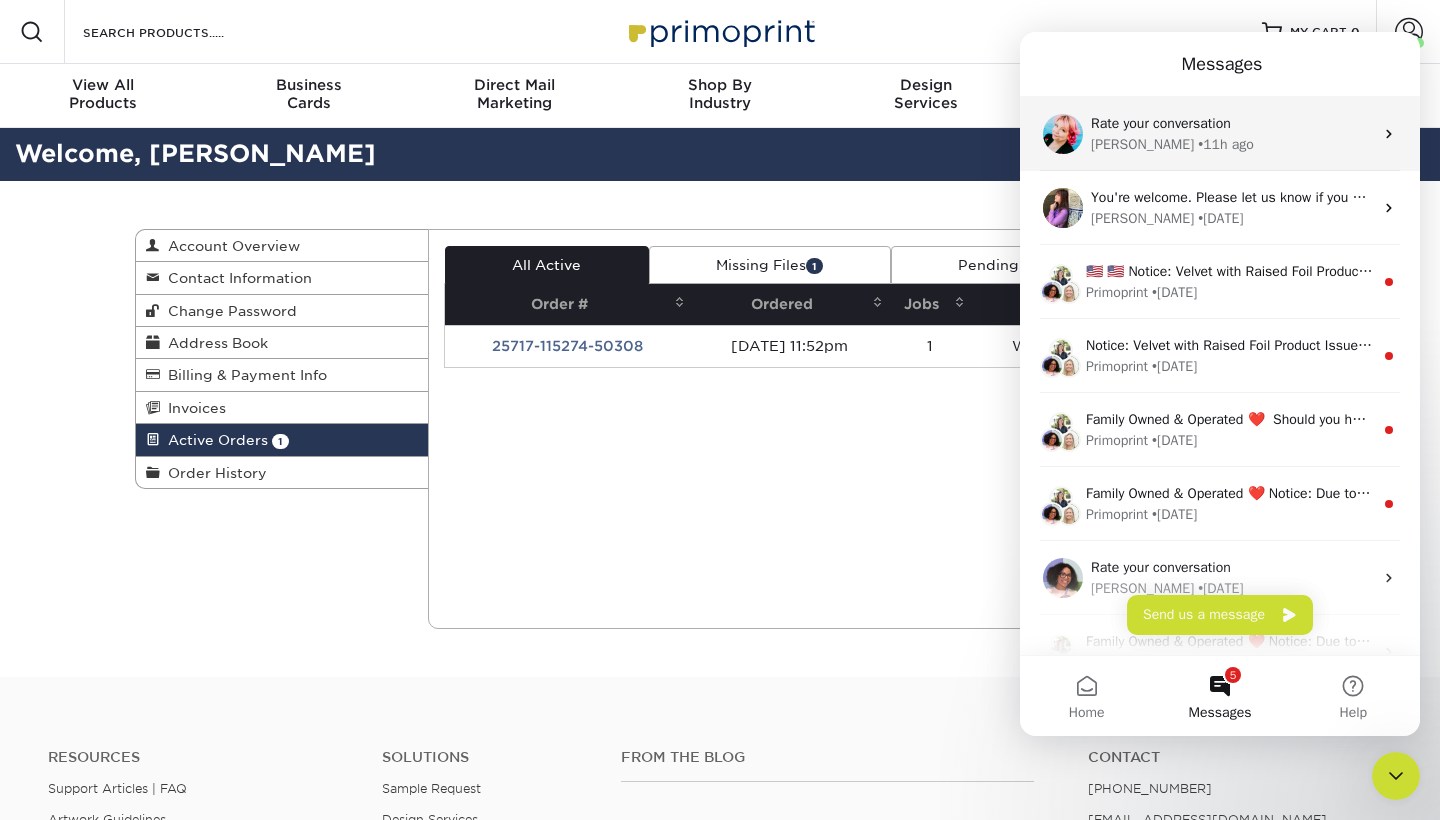click on "Rate your conversation" at bounding box center [1232, 123] 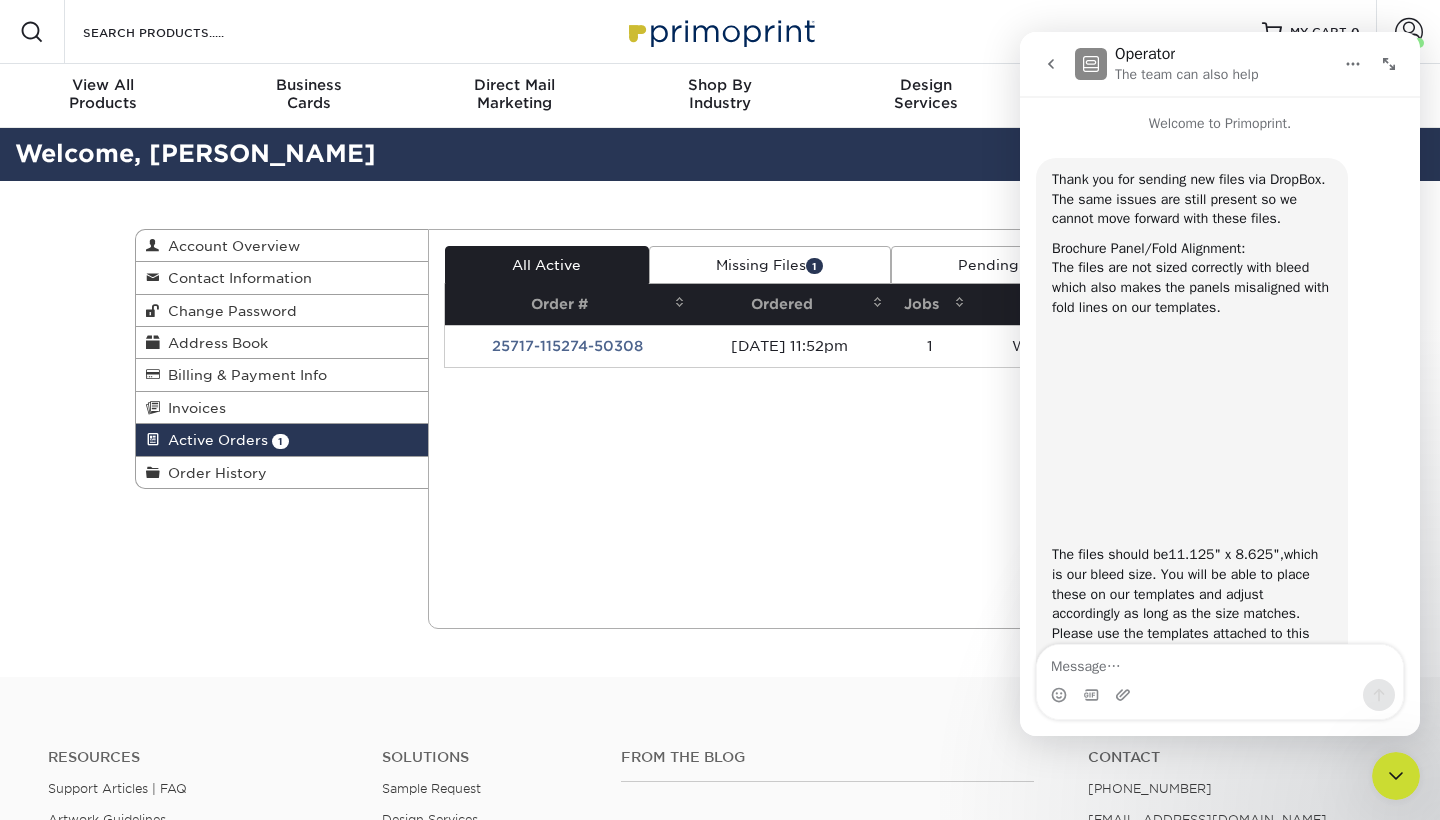 scroll, scrollTop: 2643, scrollLeft: 0, axis: vertical 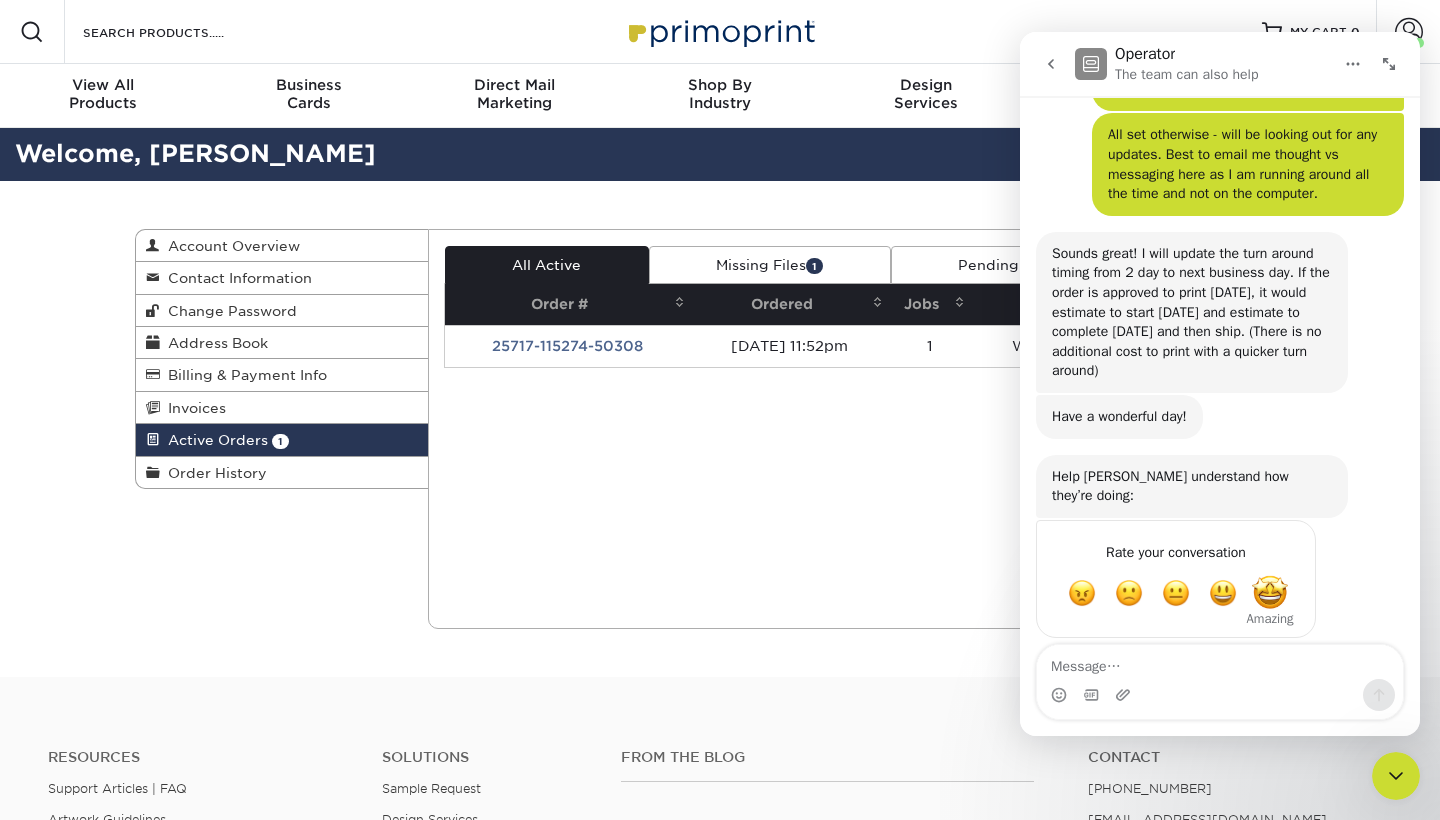 click at bounding box center (1270, 593) 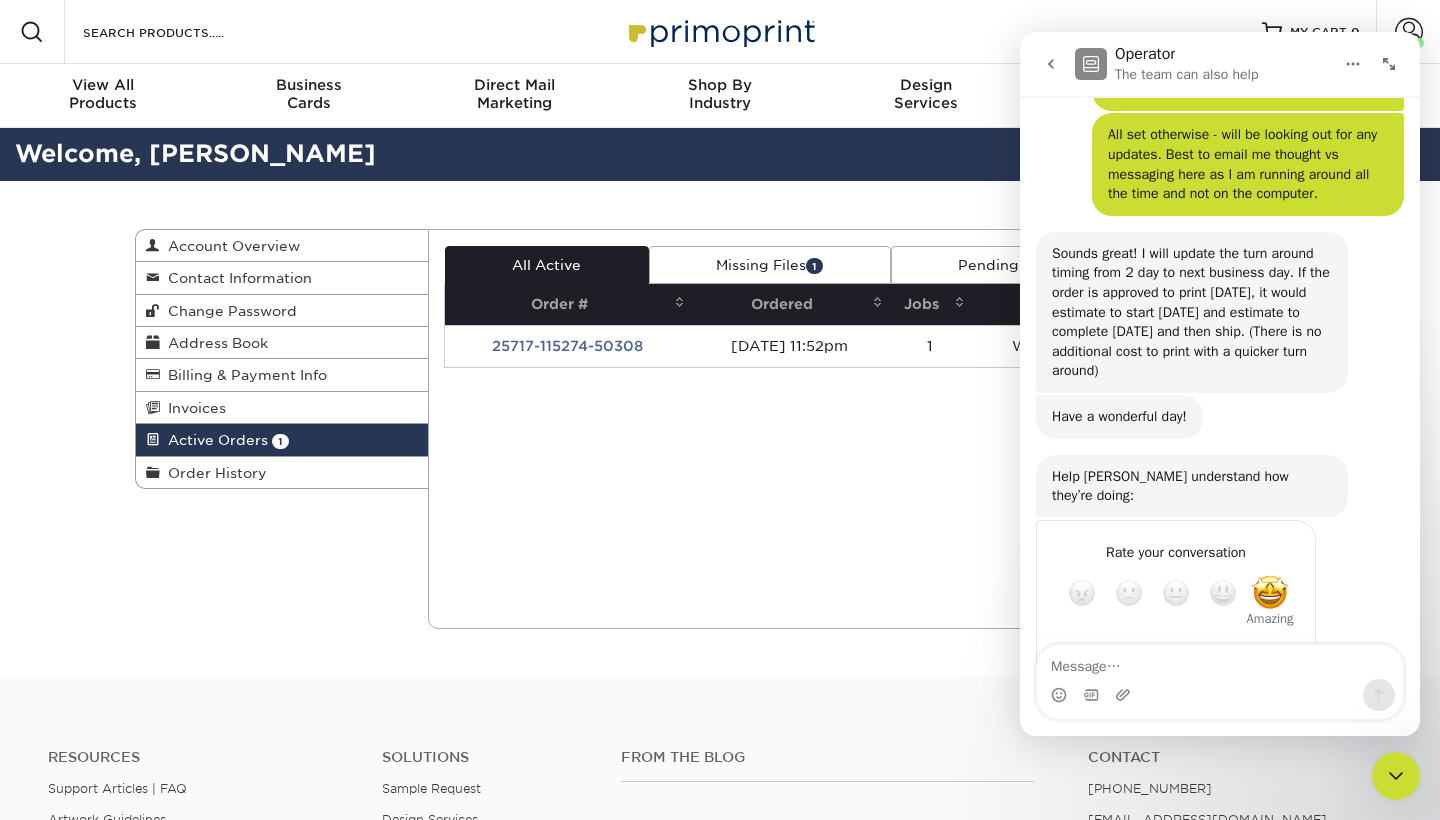 scroll, scrollTop: 2697, scrollLeft: 0, axis: vertical 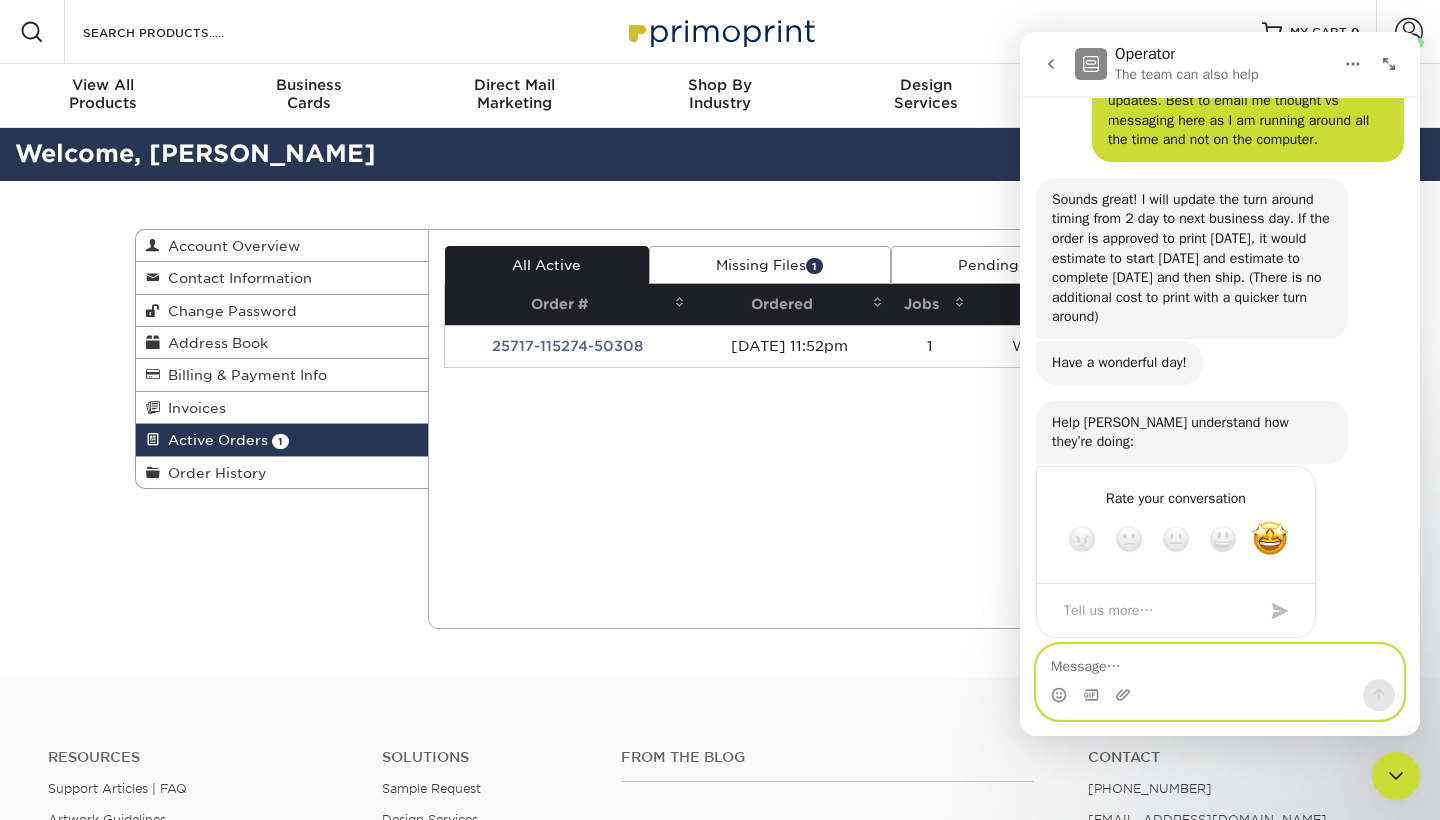 click at bounding box center [1220, 662] 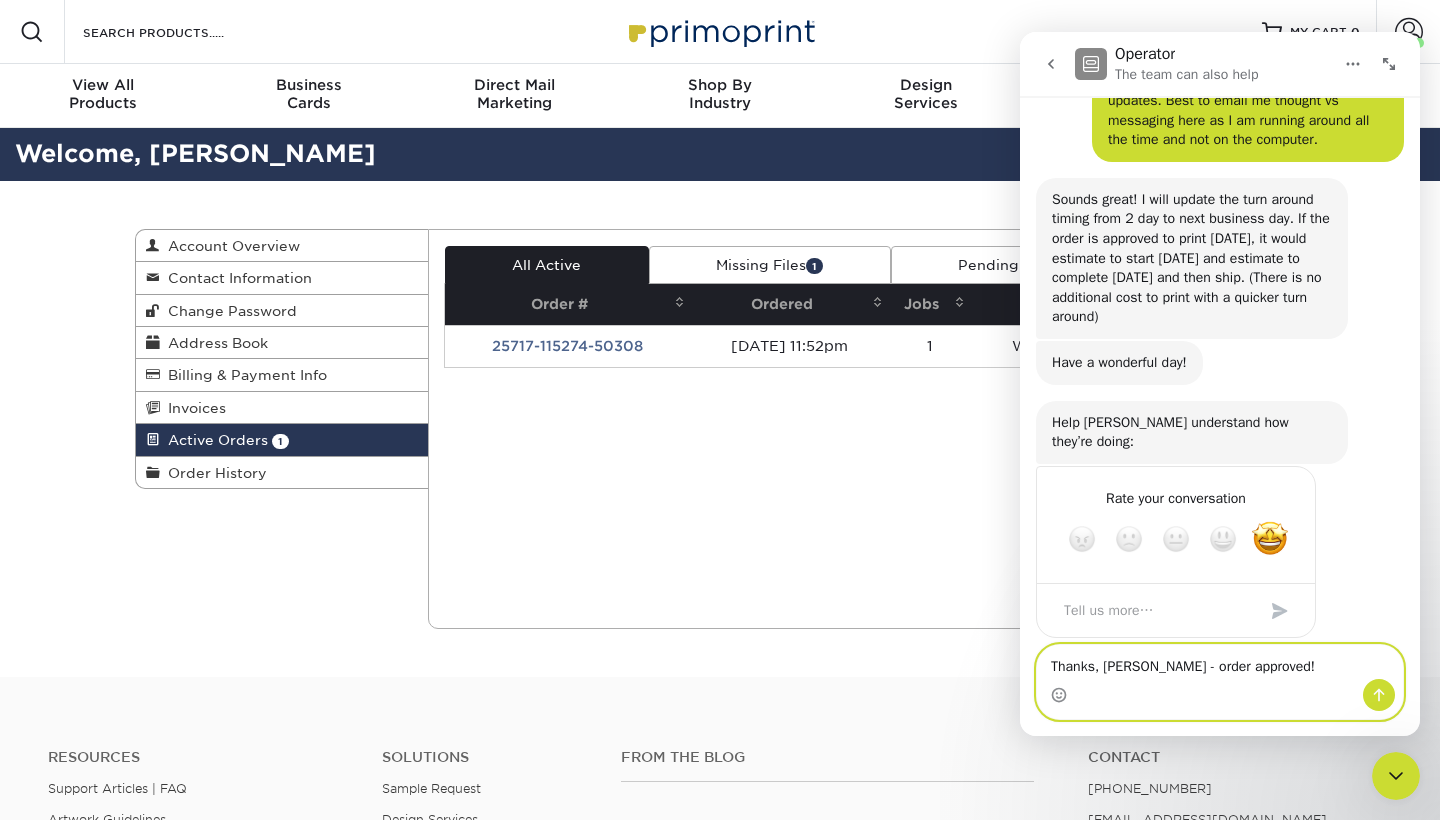 type on "Thanks, [PERSON_NAME] - order approved!" 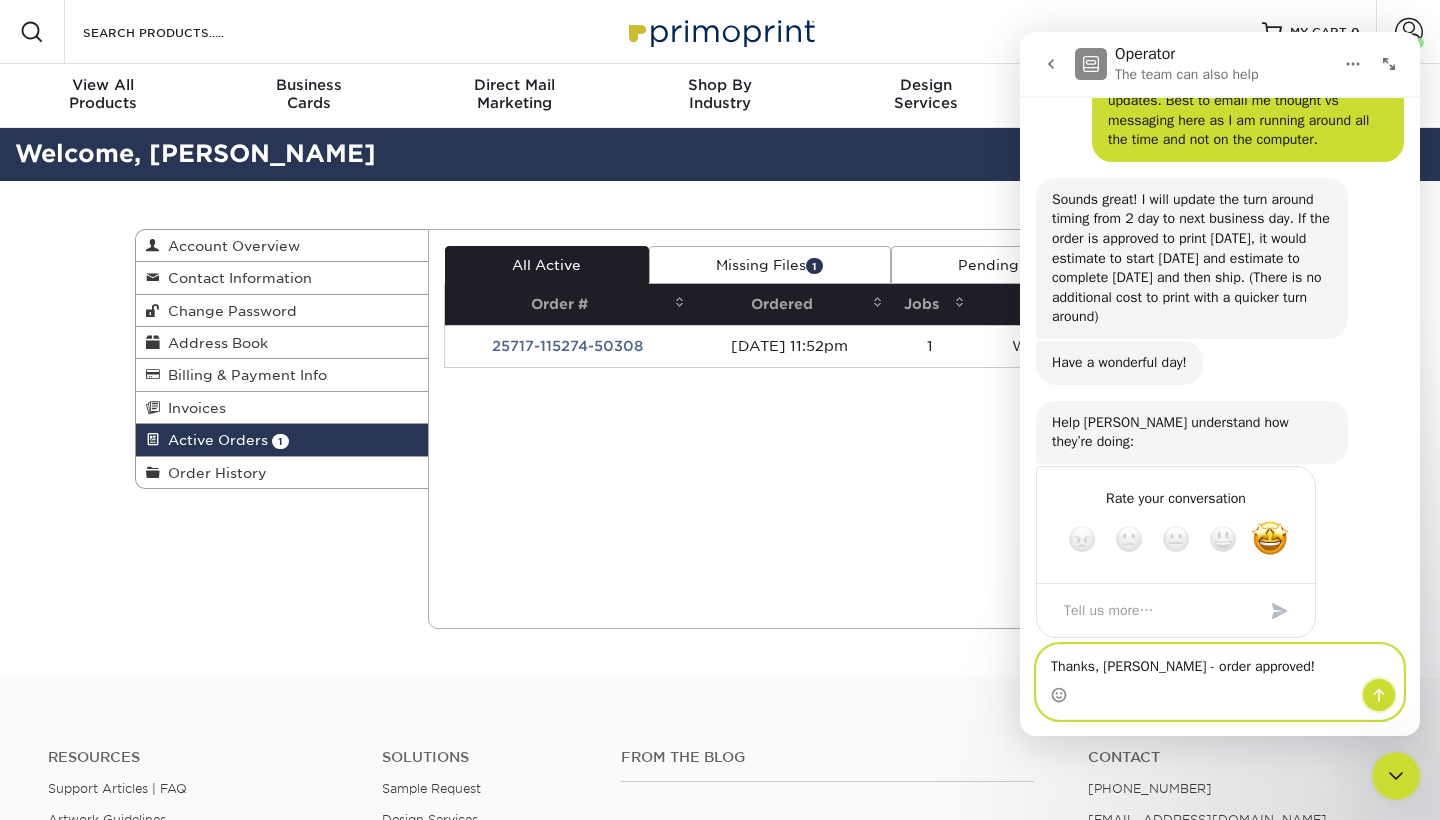click 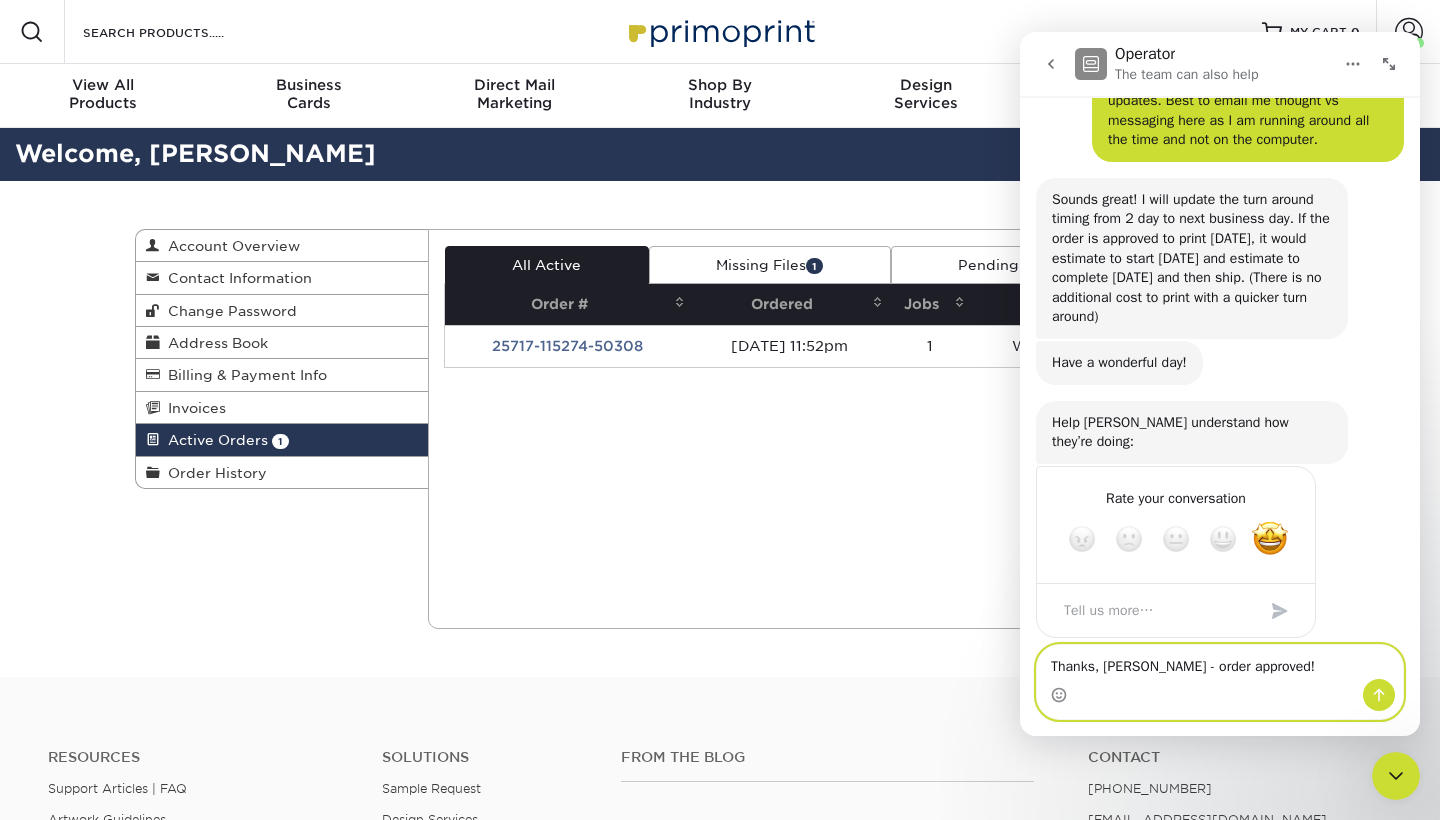 type 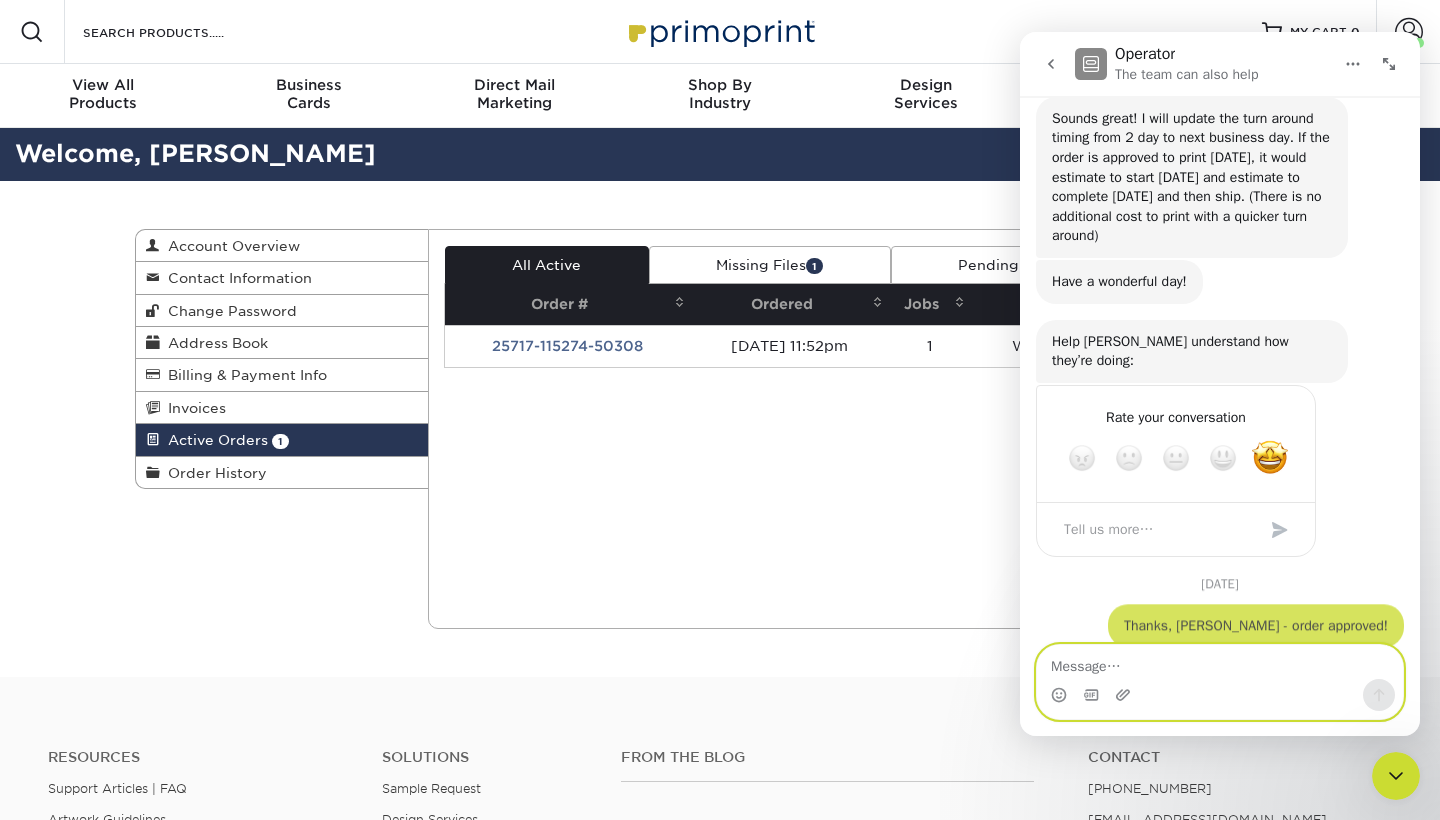 scroll, scrollTop: 2783, scrollLeft: 0, axis: vertical 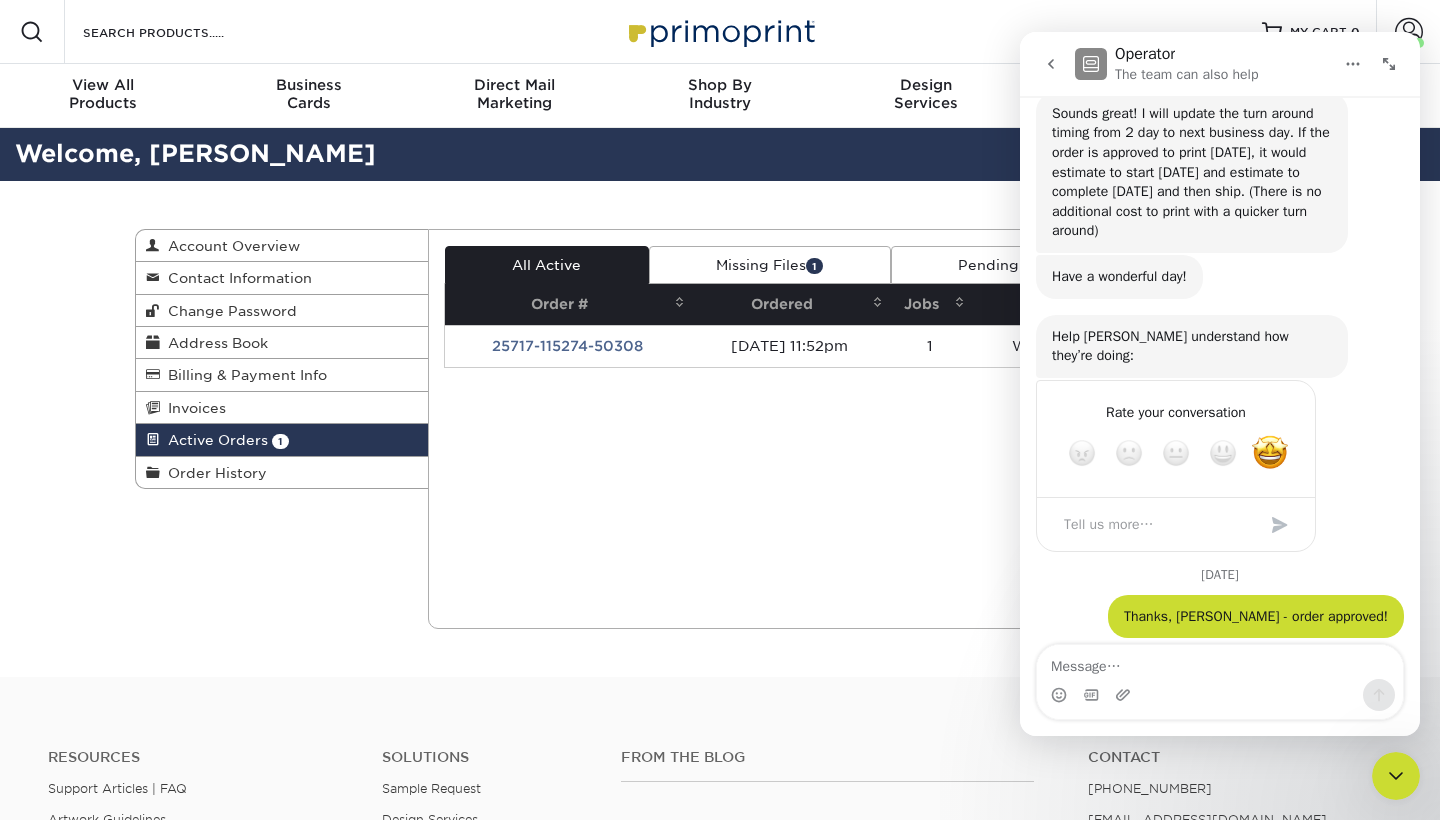 click 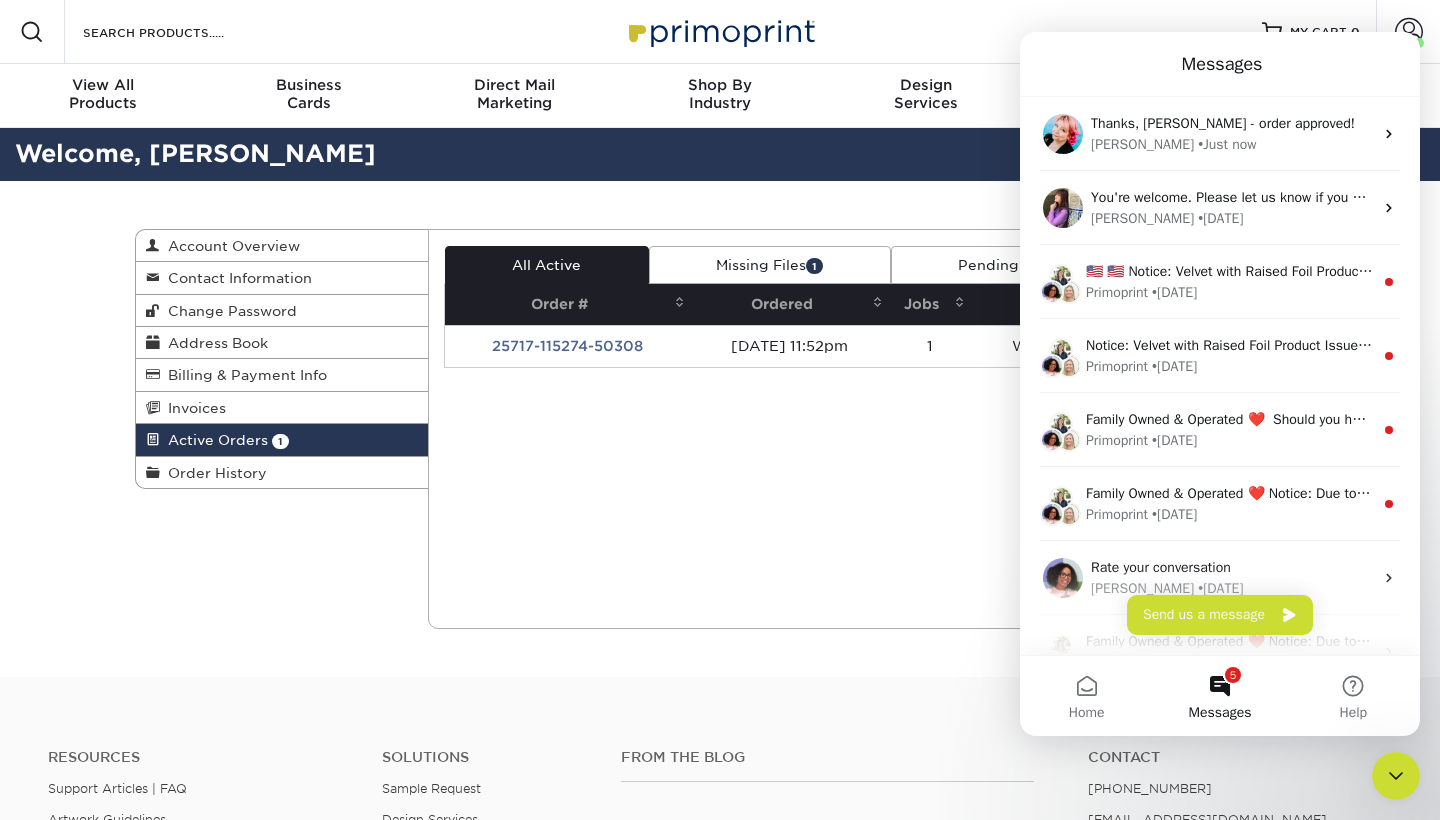scroll, scrollTop: 0, scrollLeft: 0, axis: both 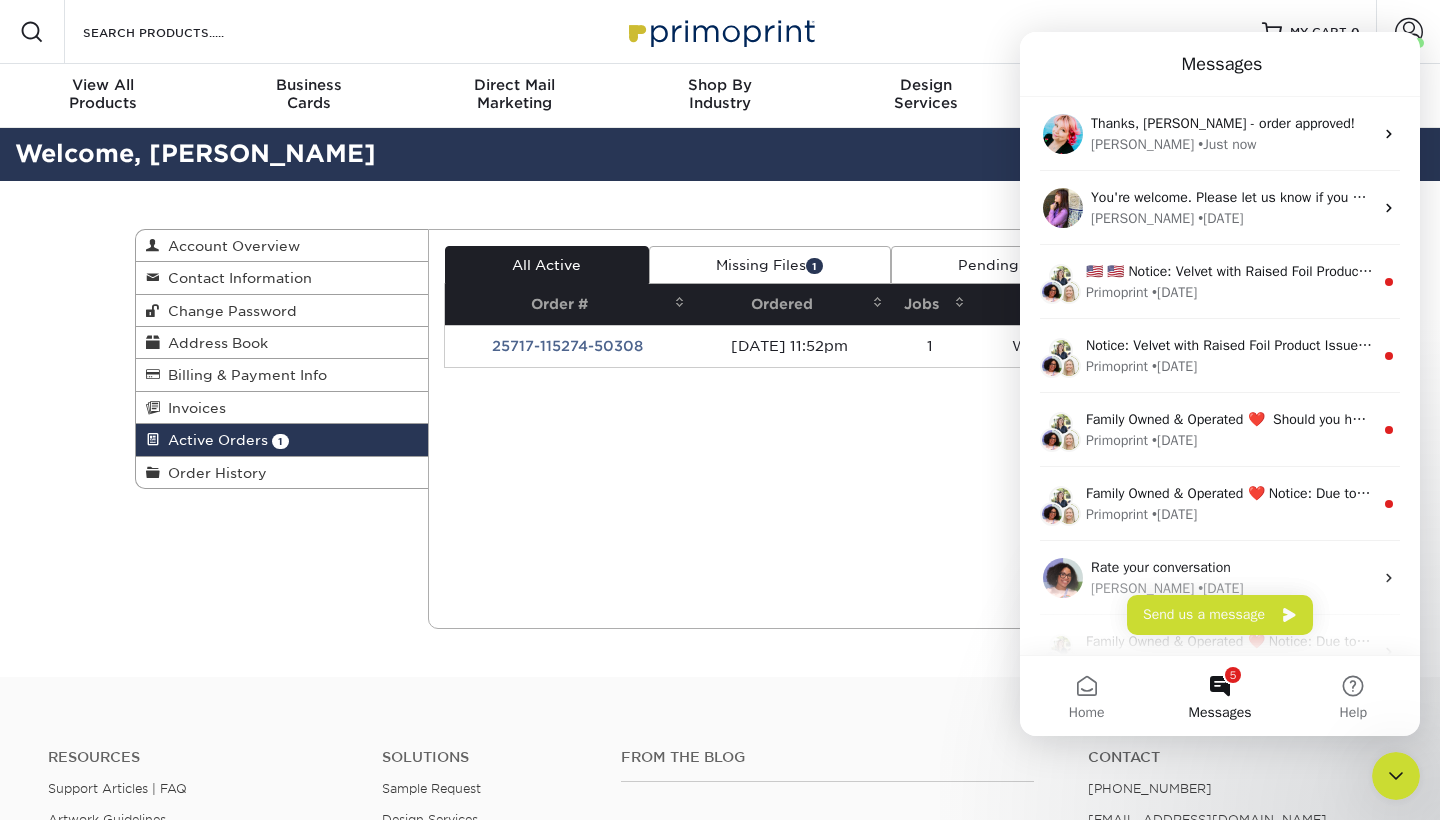 click on "Resources Menu
Search Products
Account
[PERSON_NAME]
Account Dashboard
Active Orders
Order History
Logout
MY CART" at bounding box center (720, 32) 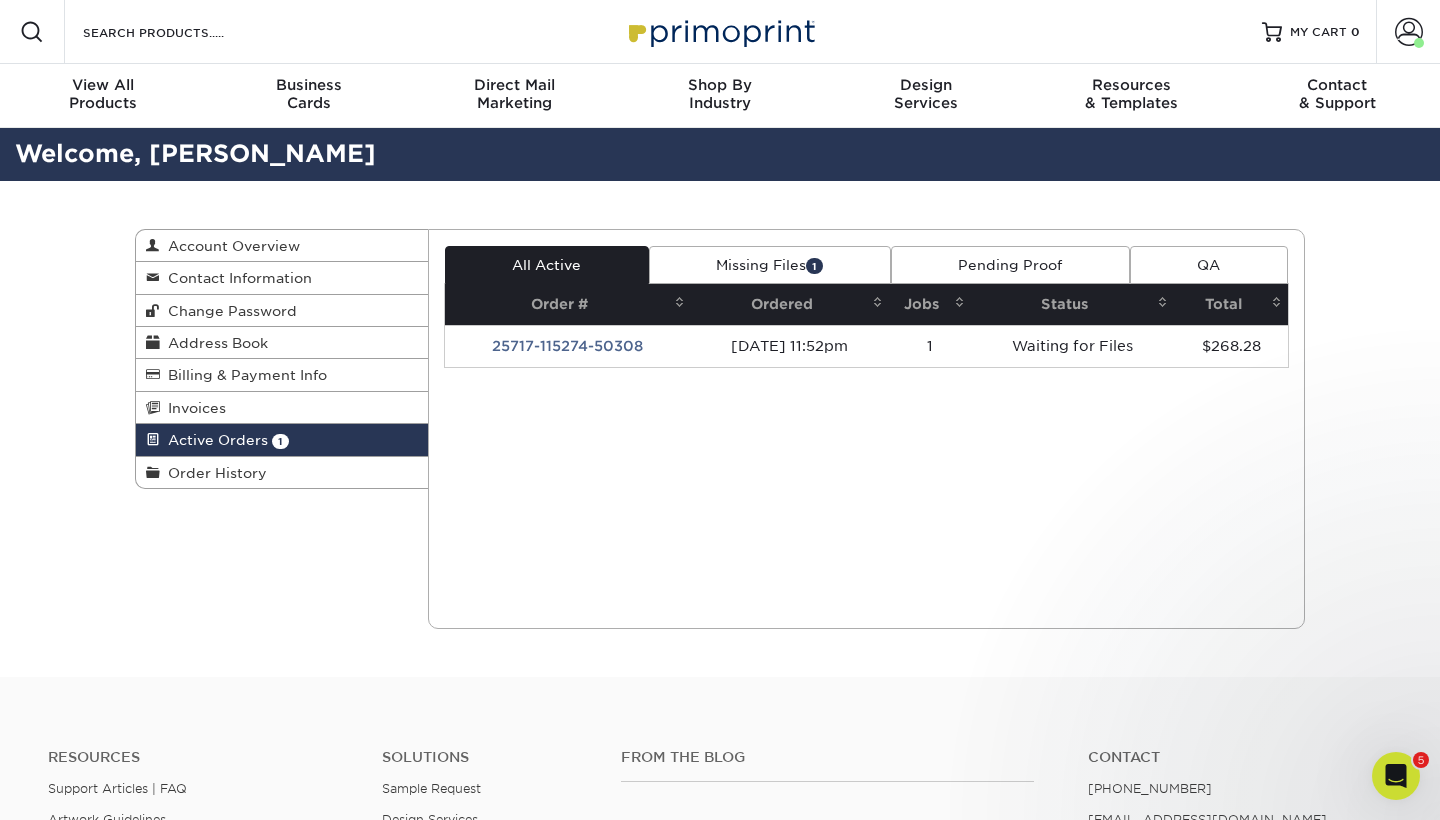 scroll, scrollTop: 0, scrollLeft: 0, axis: both 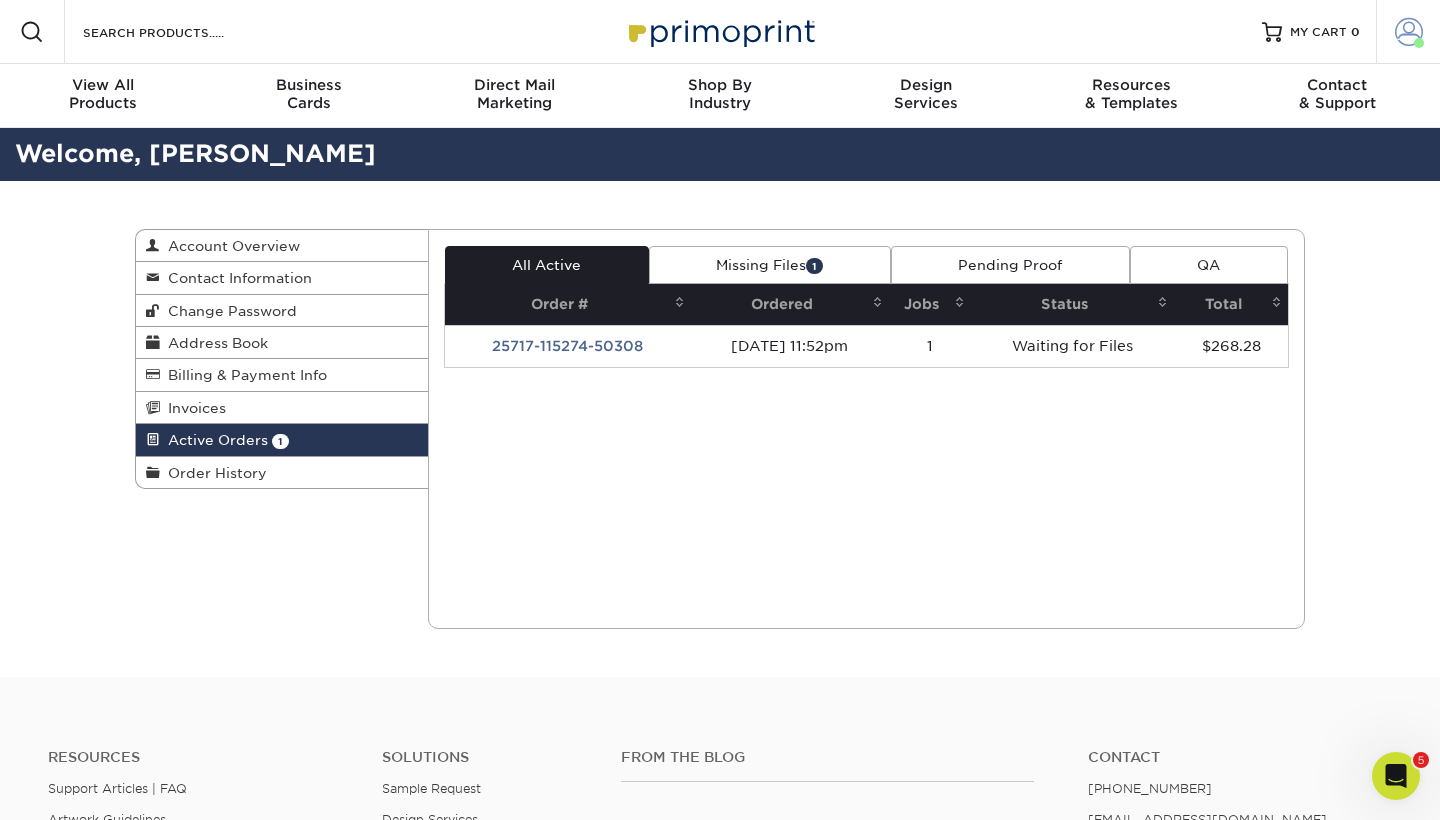 click at bounding box center (1409, 32) 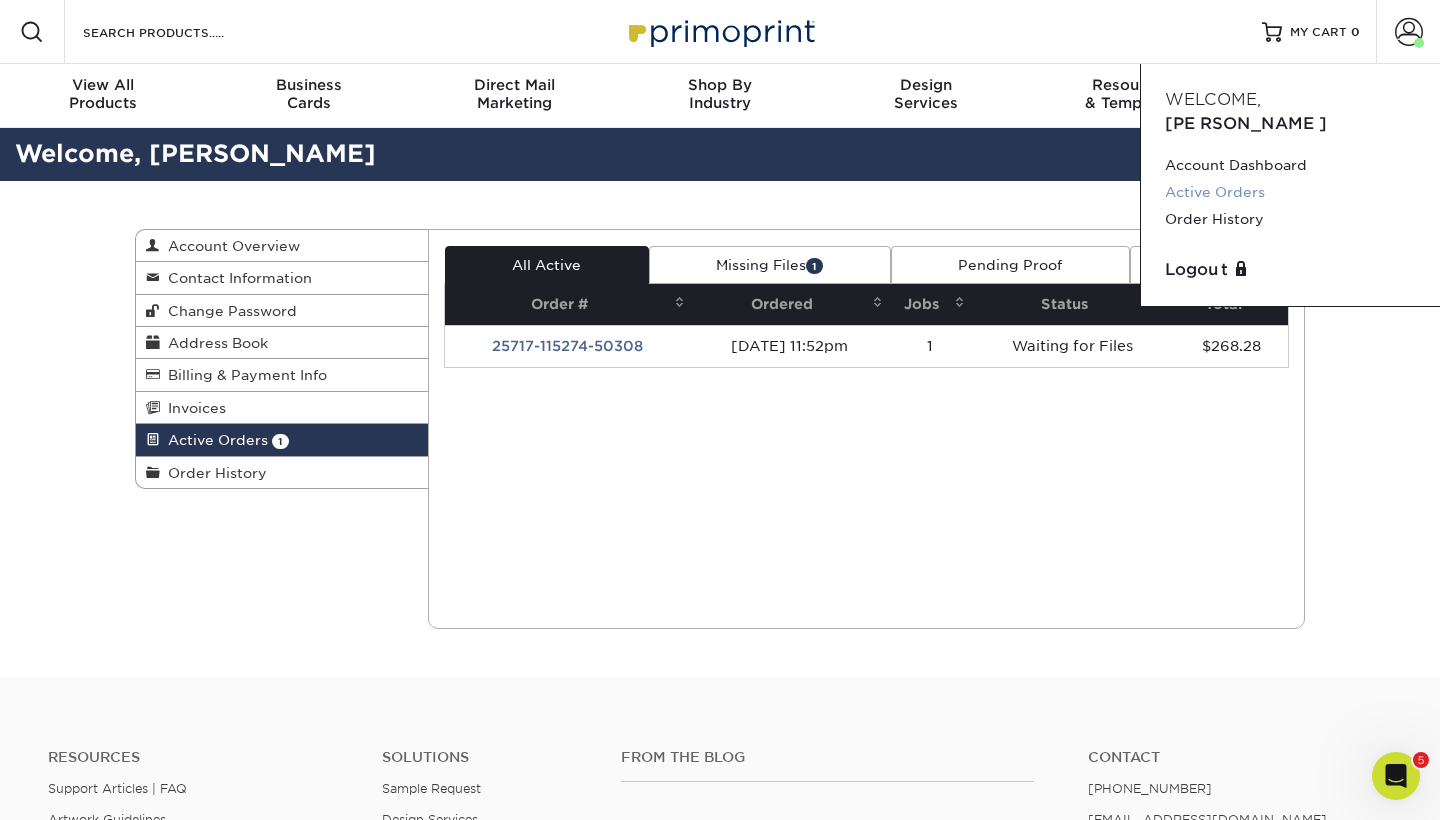 click on "Active Orders" at bounding box center (1290, 192) 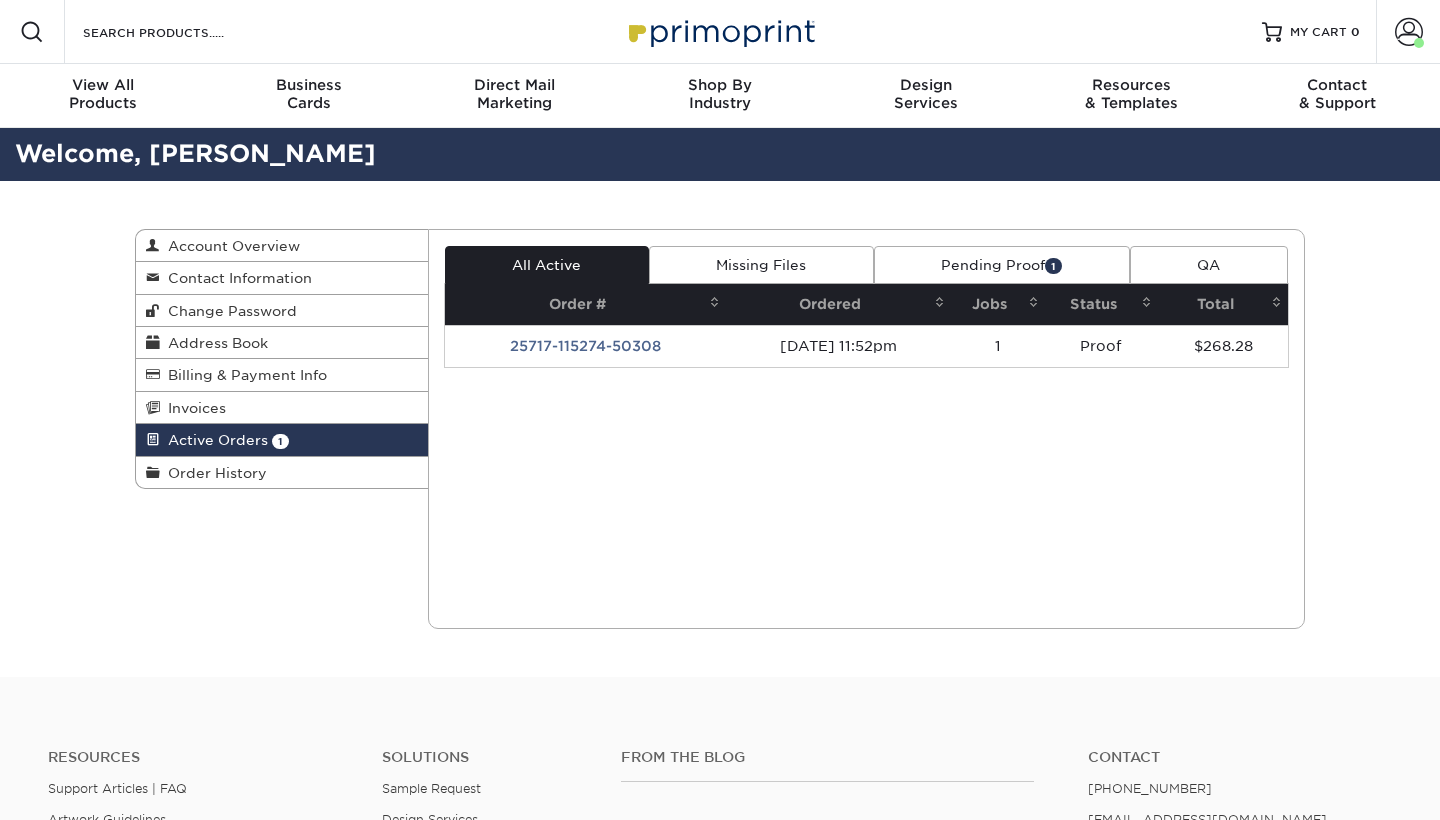 scroll, scrollTop: 0, scrollLeft: 0, axis: both 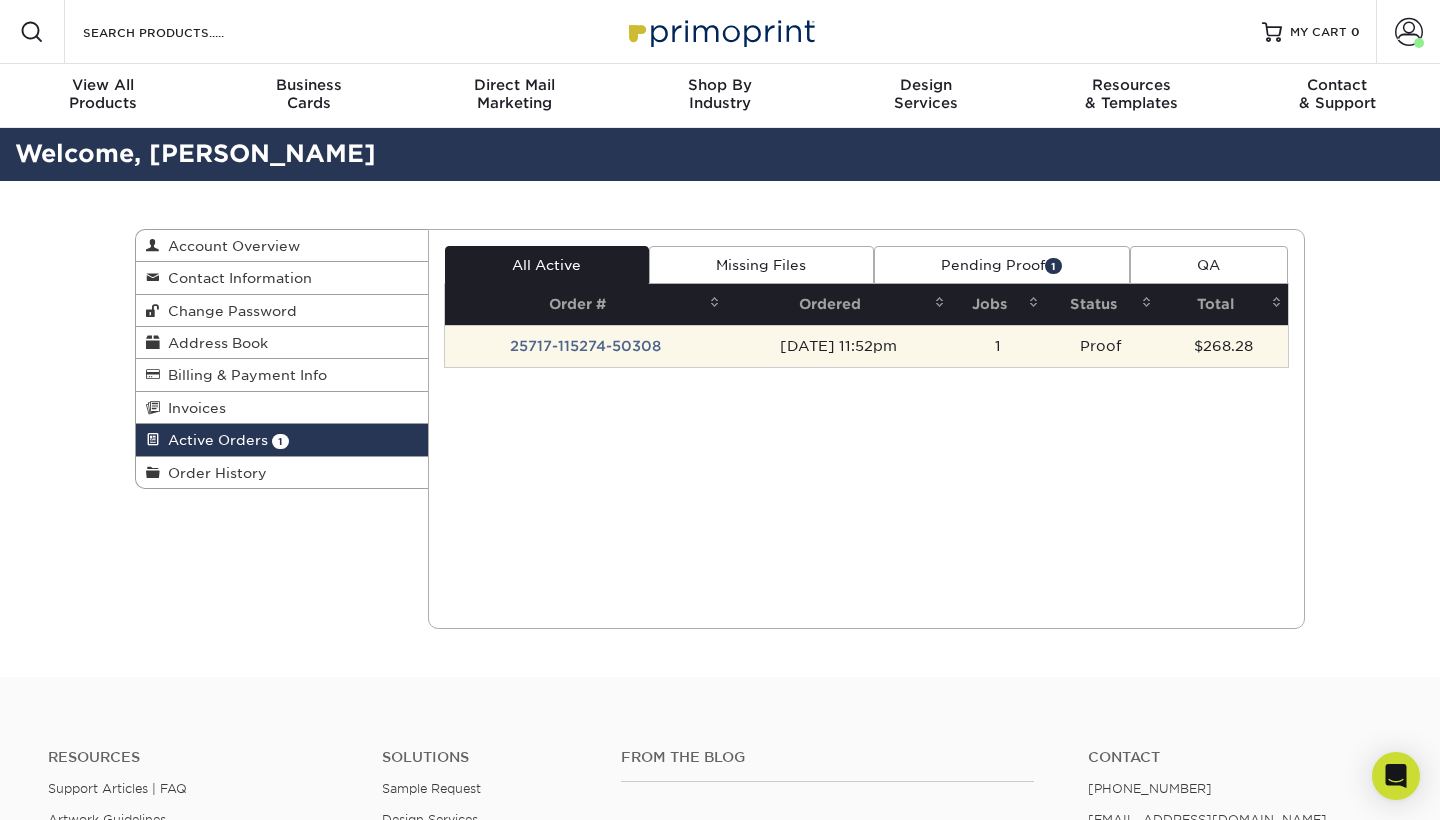 click on "25717-115274-50308" at bounding box center (585, 346) 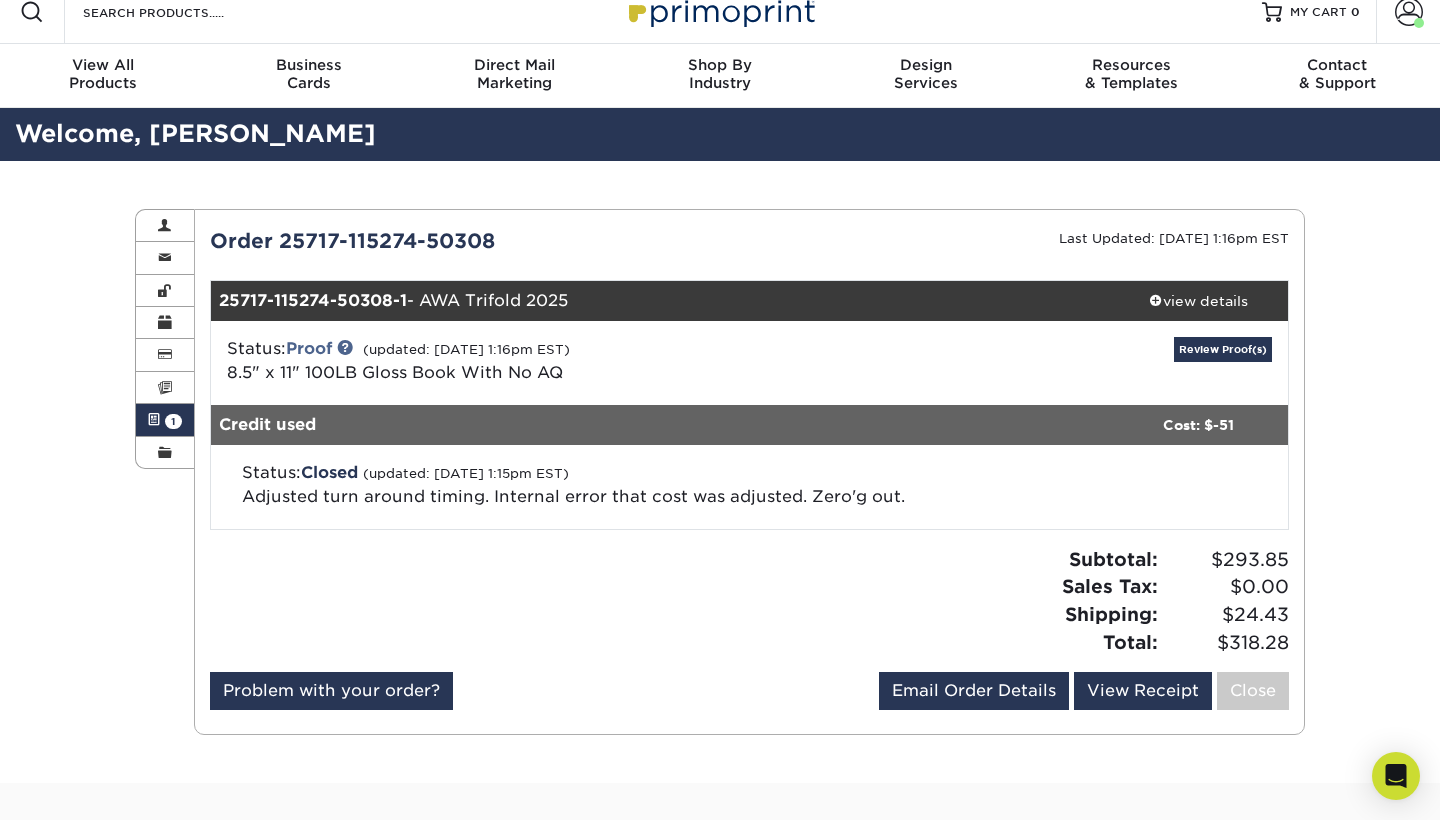 scroll, scrollTop: 21, scrollLeft: 0, axis: vertical 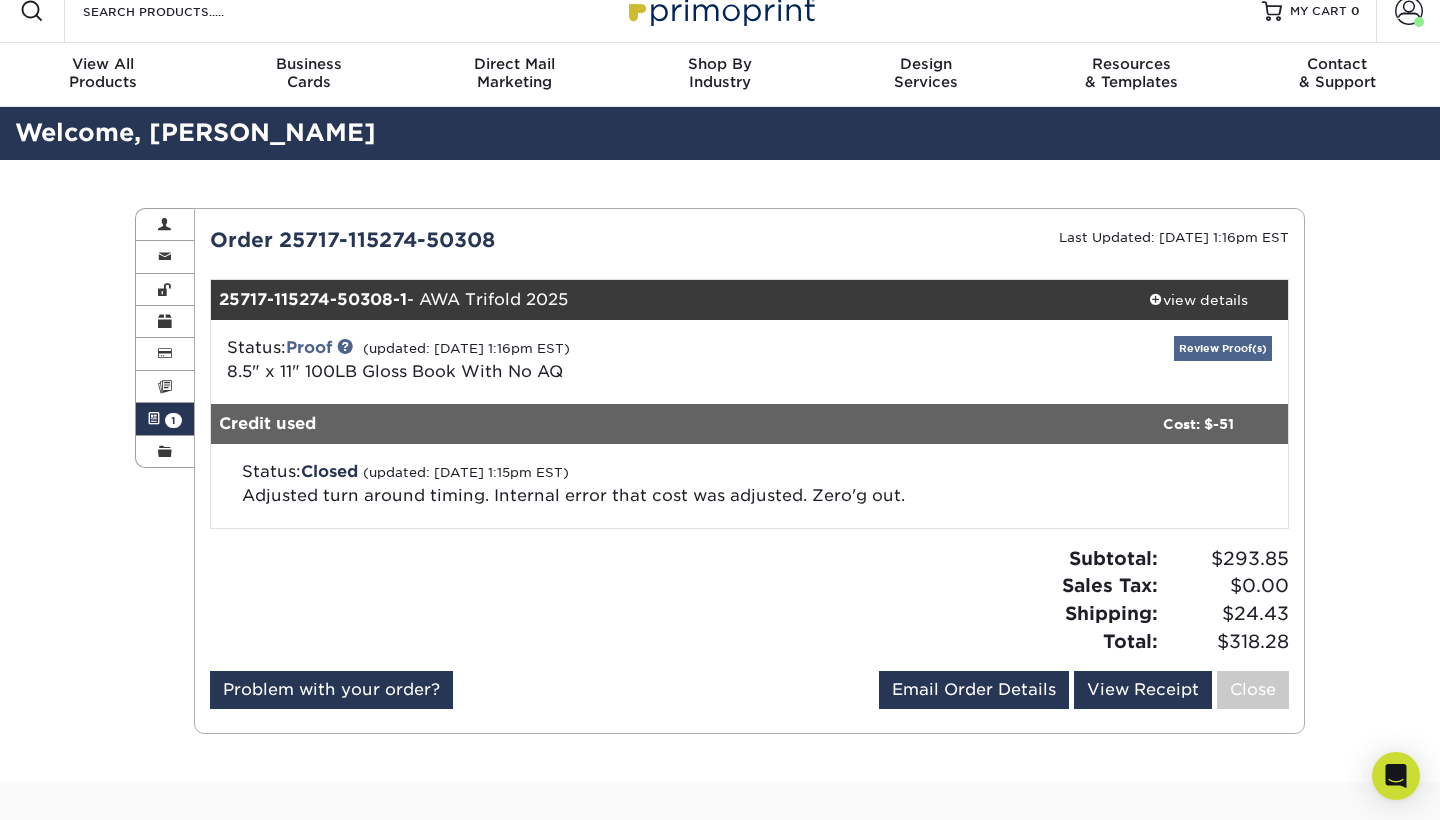 click on "Review Proof(s)" at bounding box center (1223, 348) 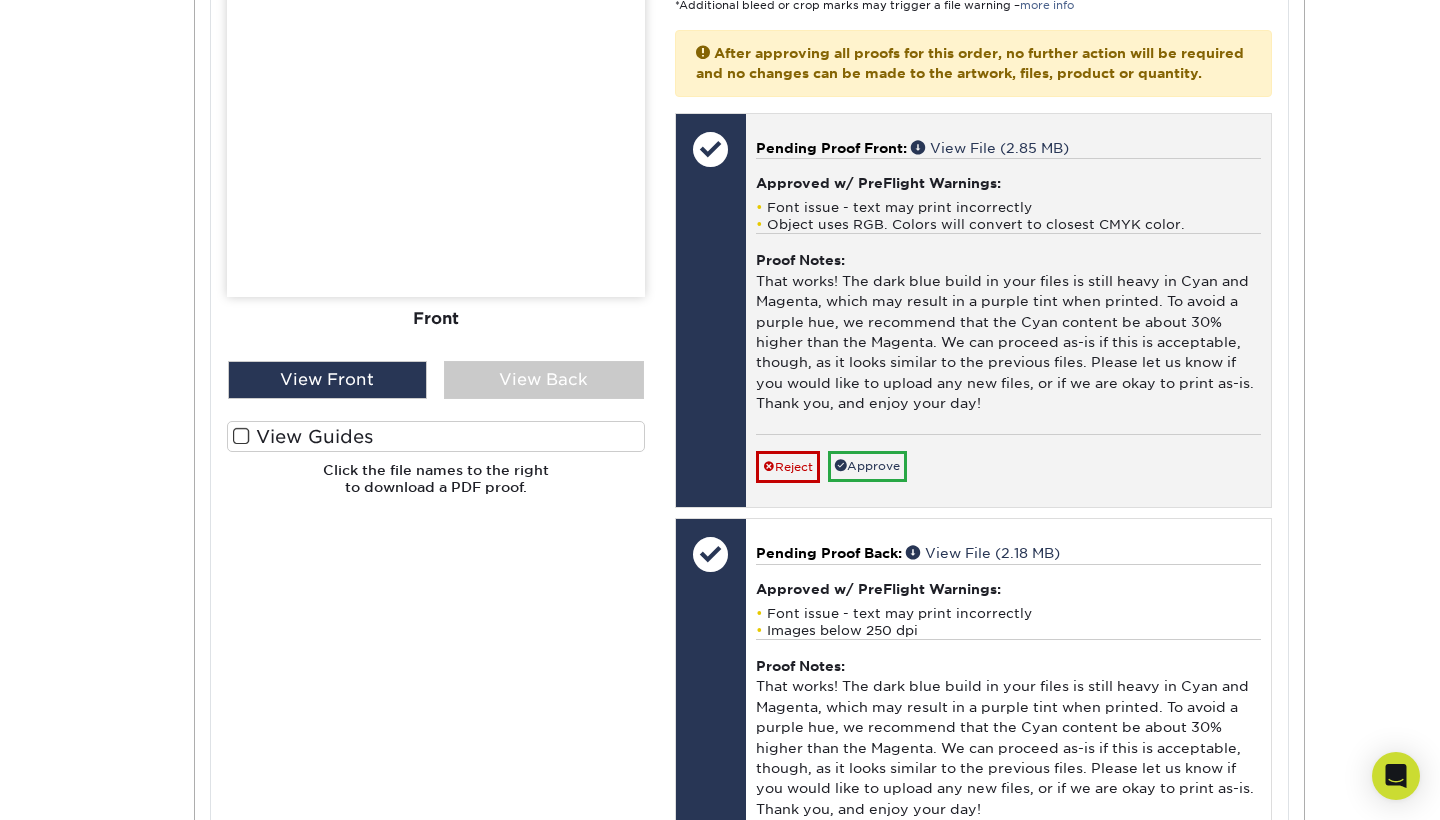 scroll, scrollTop: 938, scrollLeft: 0, axis: vertical 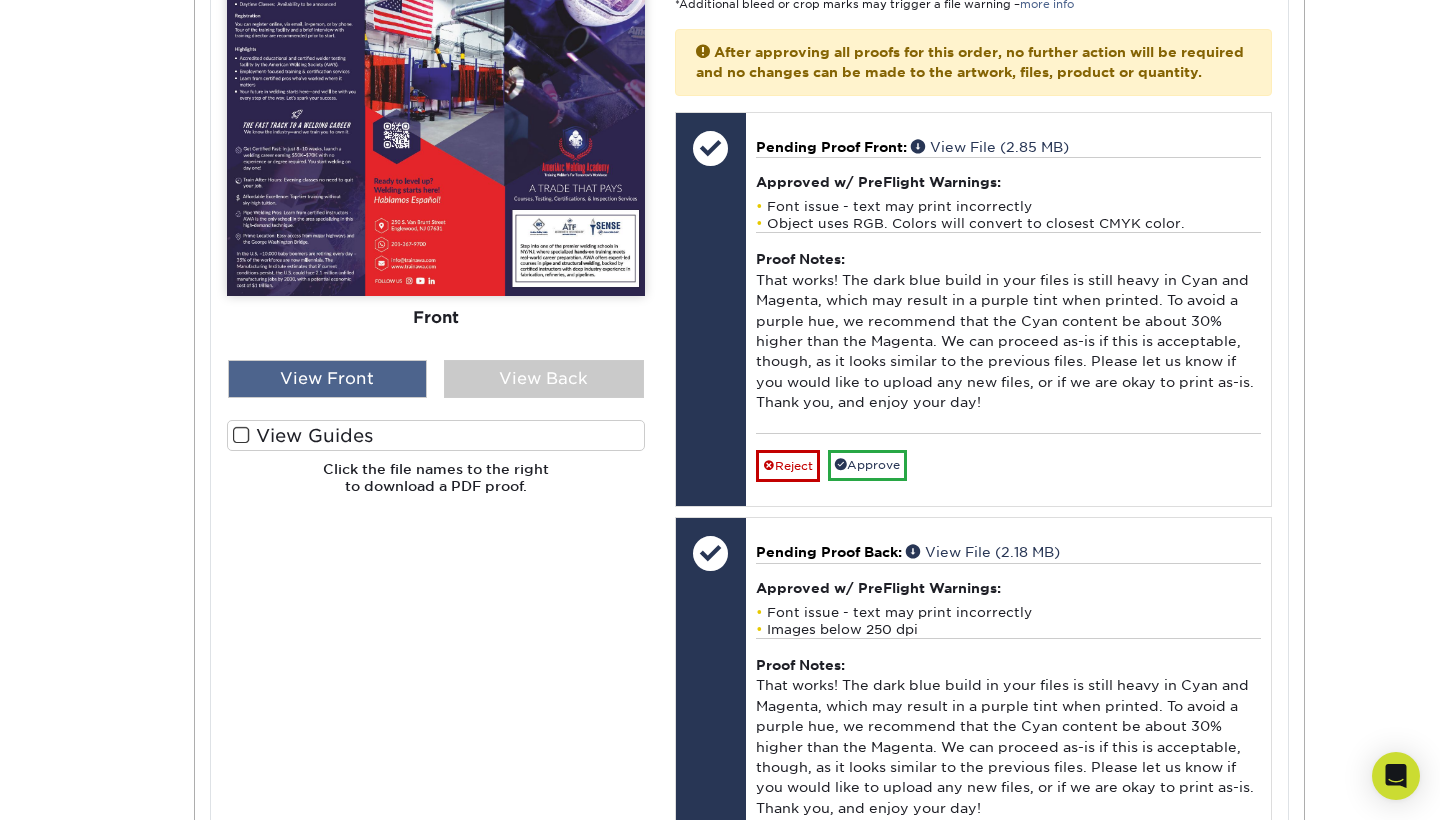 click on "View Front" at bounding box center (328, 379) 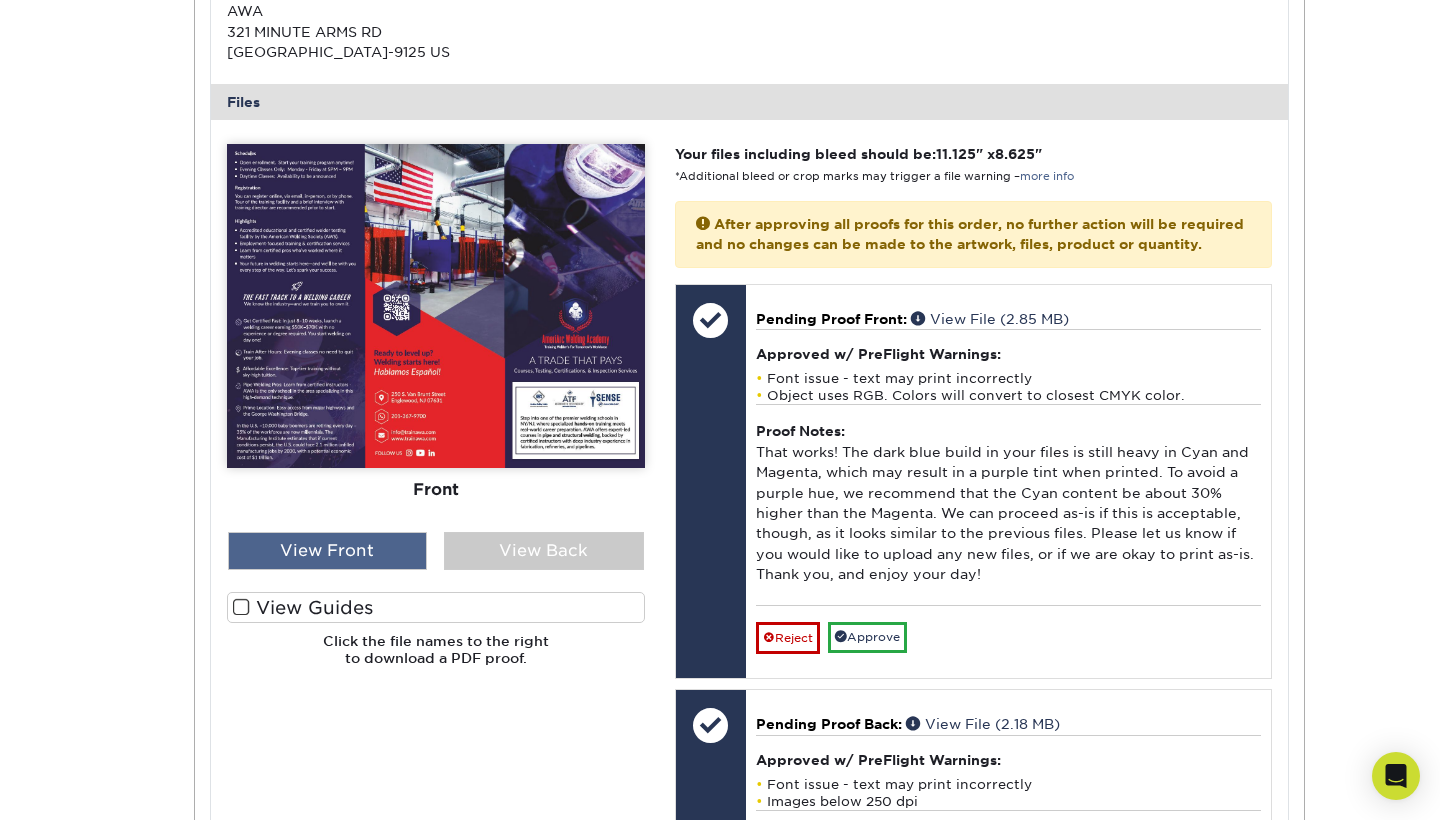 scroll, scrollTop: 766, scrollLeft: 0, axis: vertical 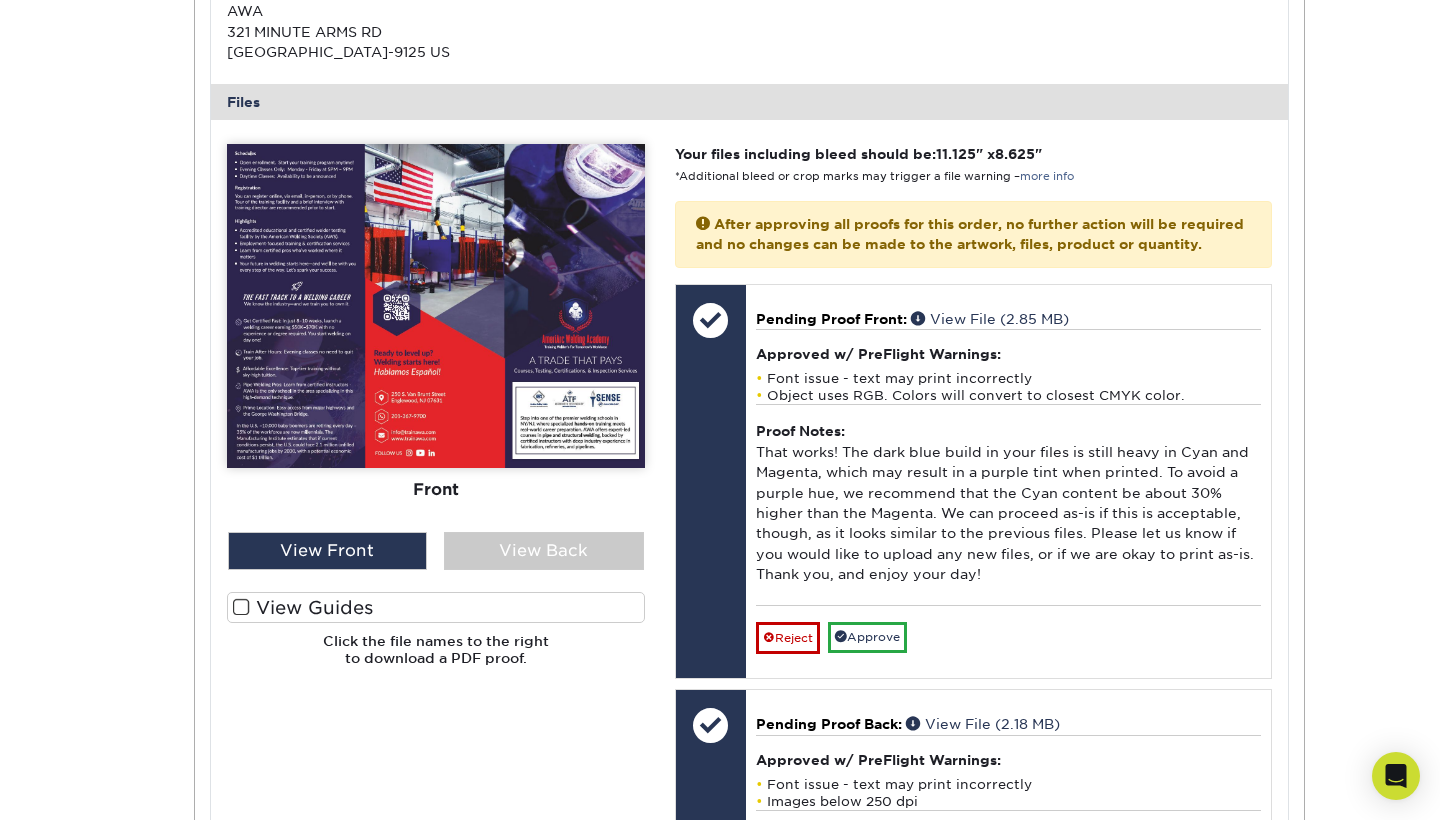 click at bounding box center (436, 306) 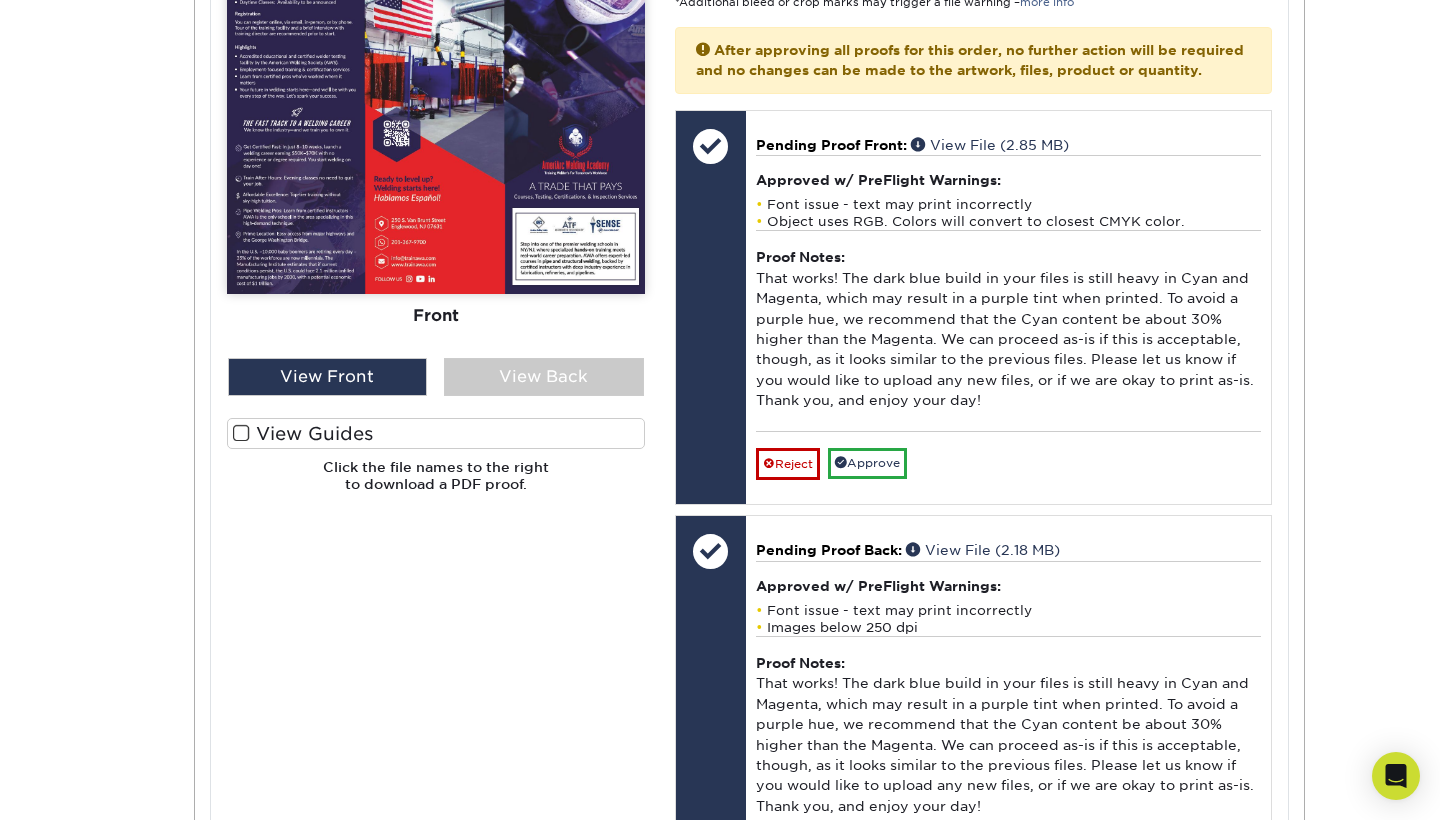 scroll, scrollTop: 938, scrollLeft: 0, axis: vertical 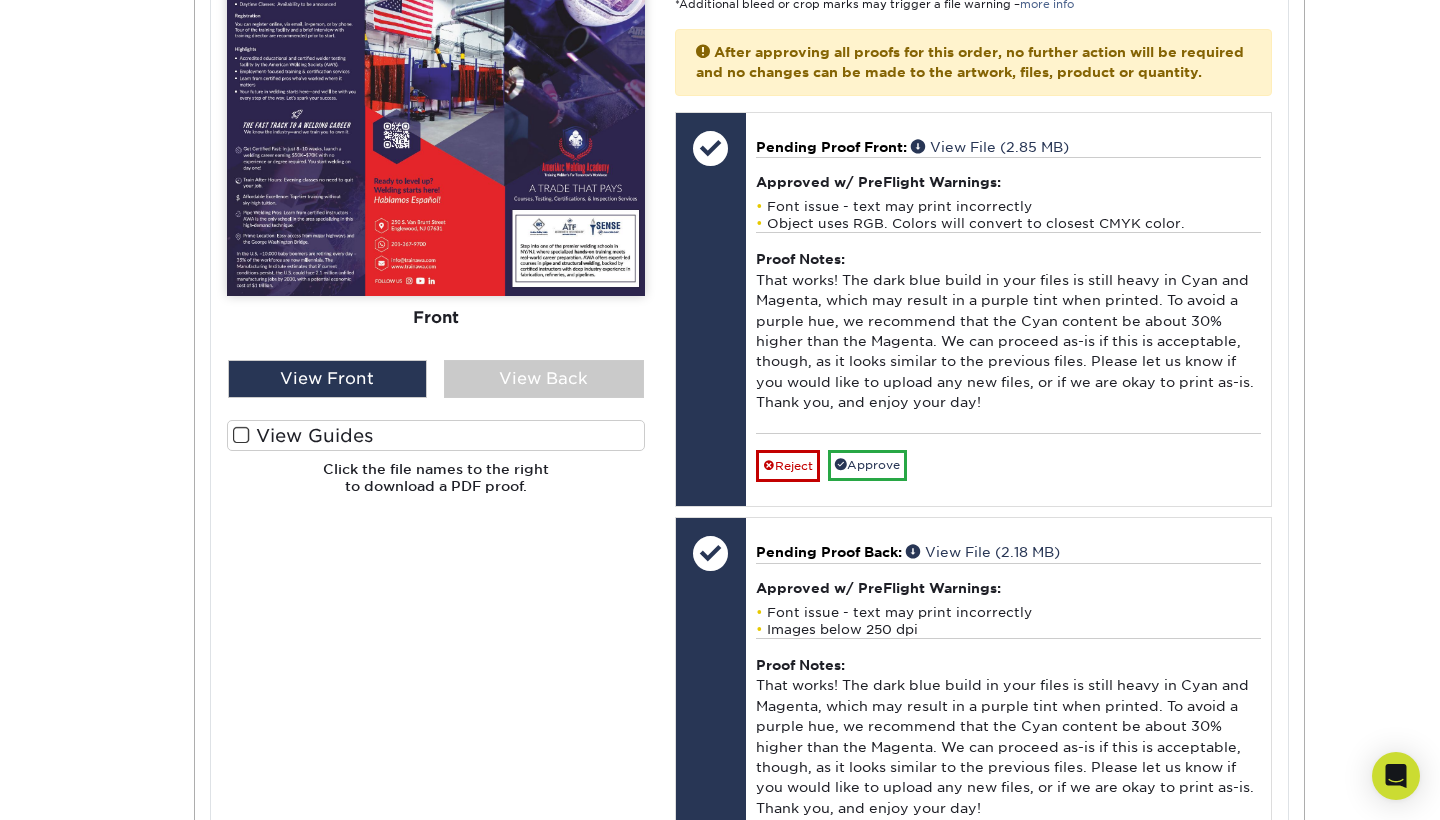 click at bounding box center [241, 435] 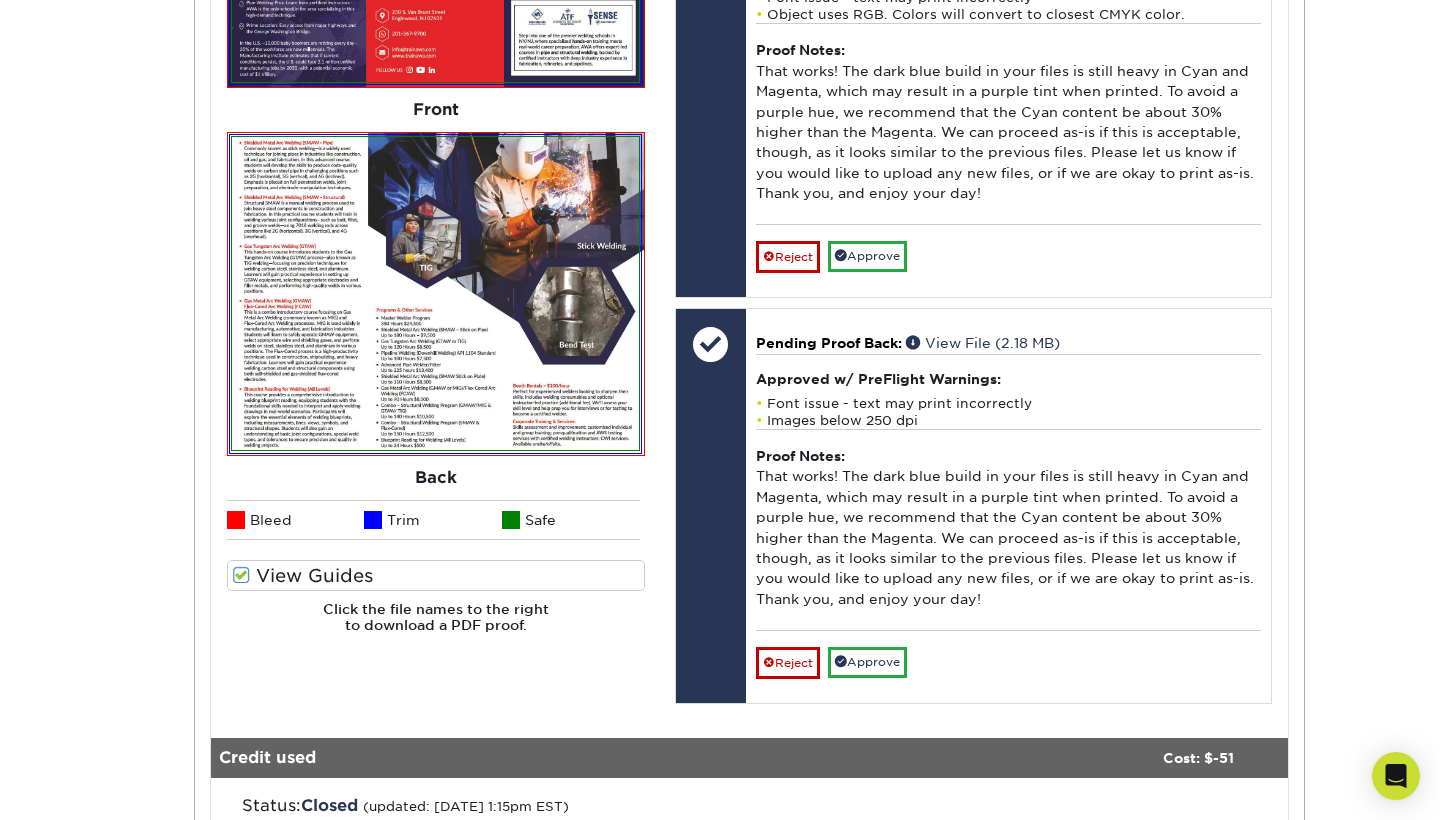 scroll, scrollTop: 1185, scrollLeft: 0, axis: vertical 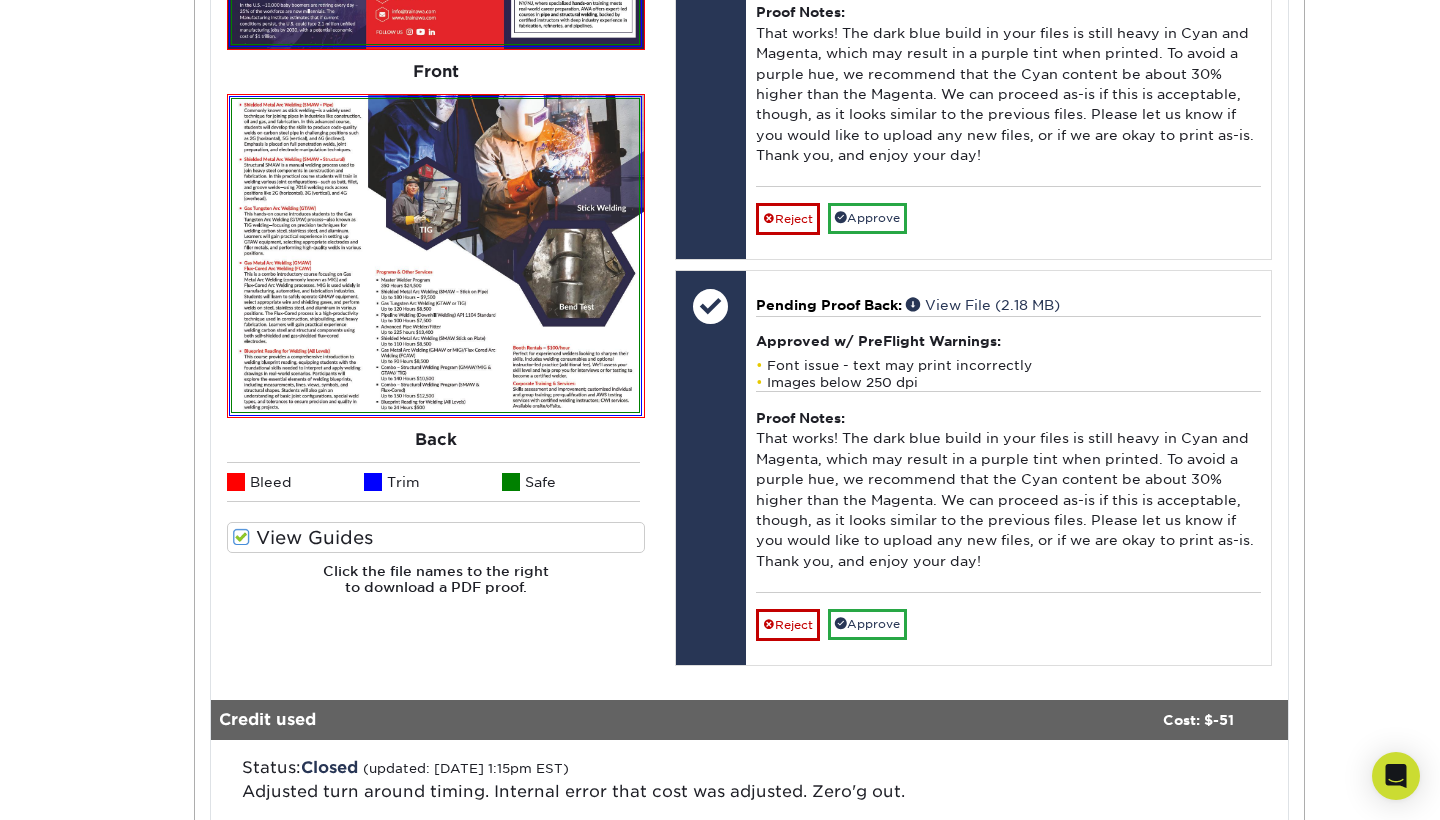 click at bounding box center (241, 537) 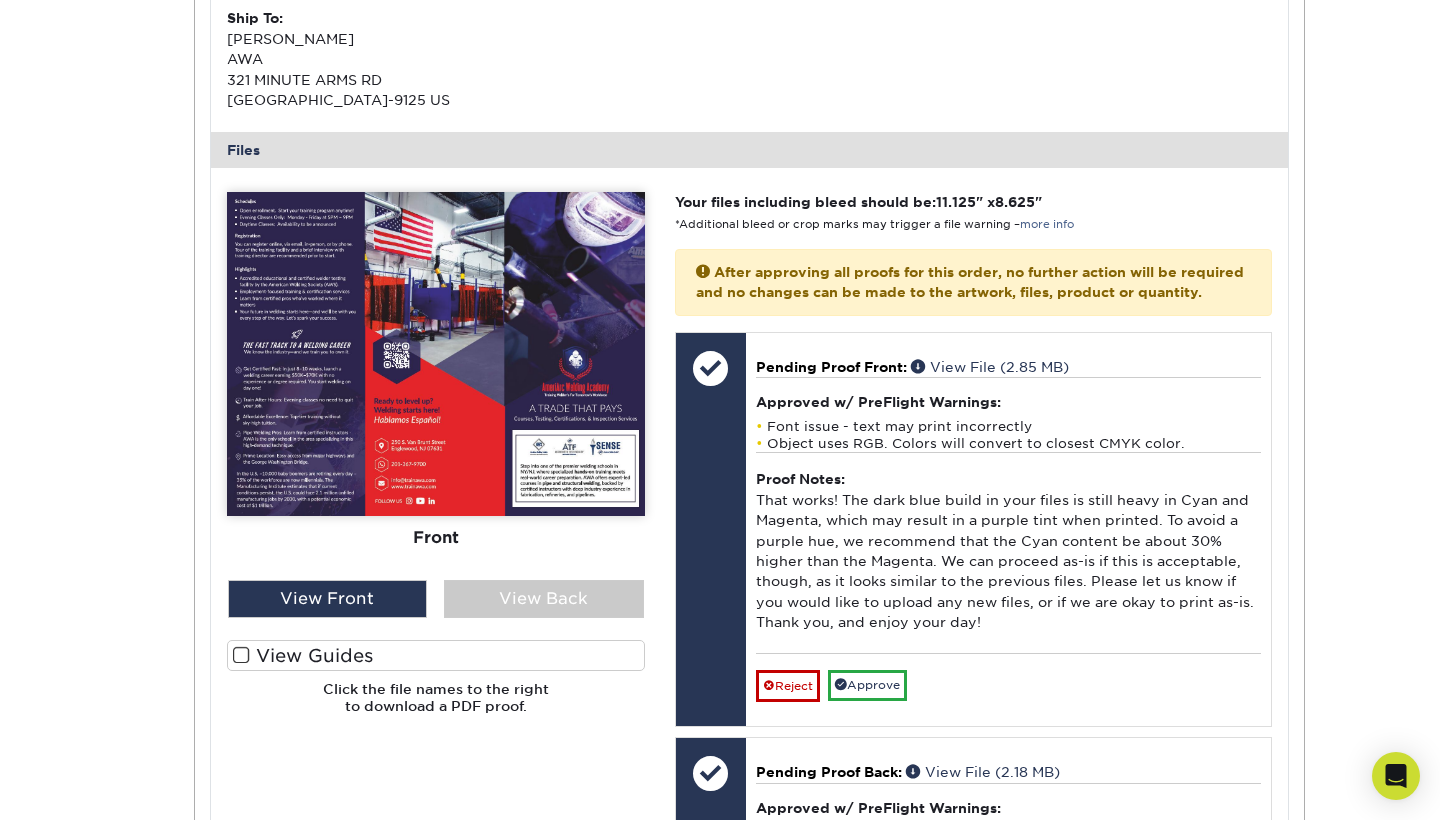 scroll, scrollTop: 719, scrollLeft: 0, axis: vertical 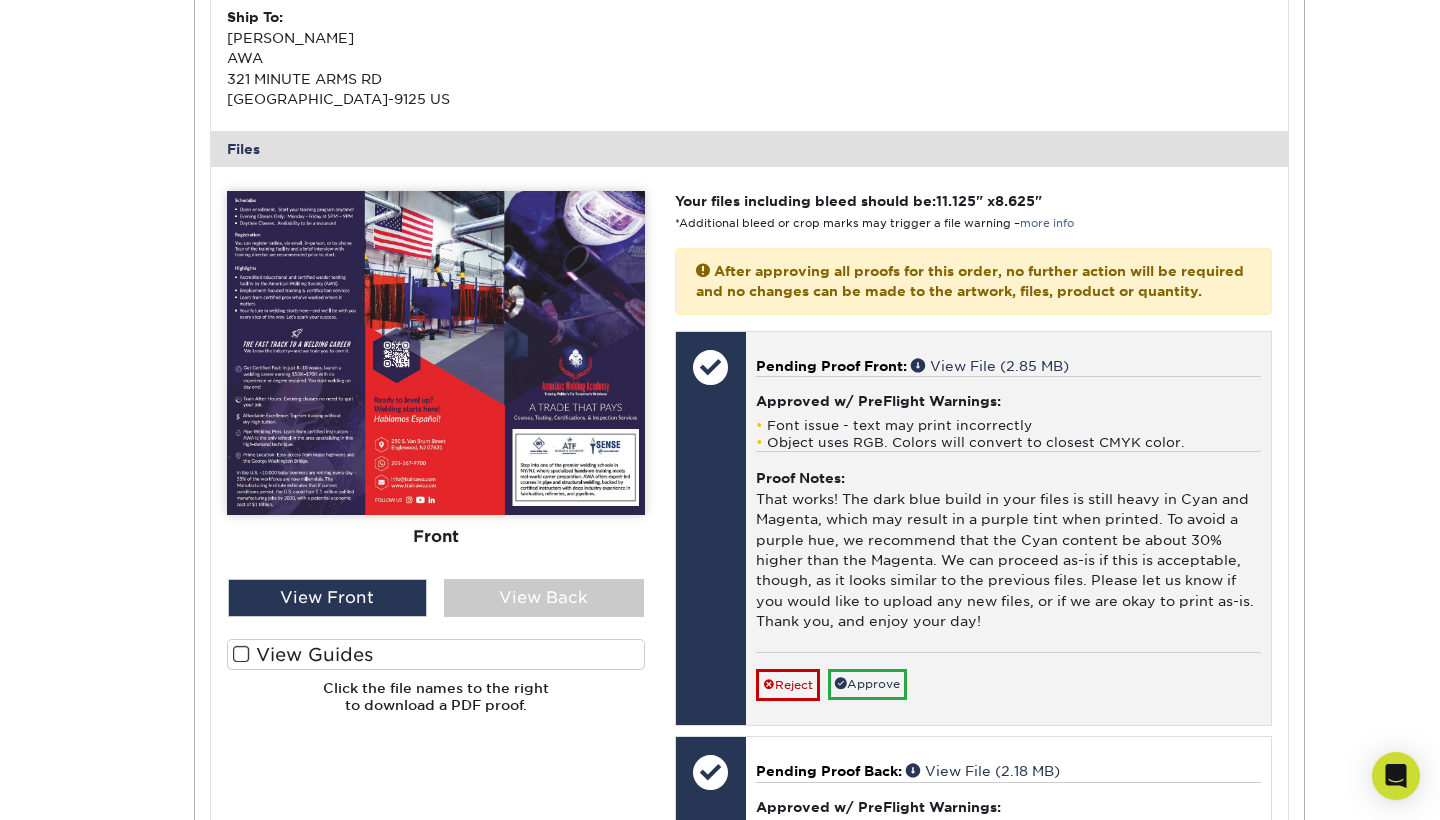 click on "Font issue - text may print incorrectly" at bounding box center [1008, 425] 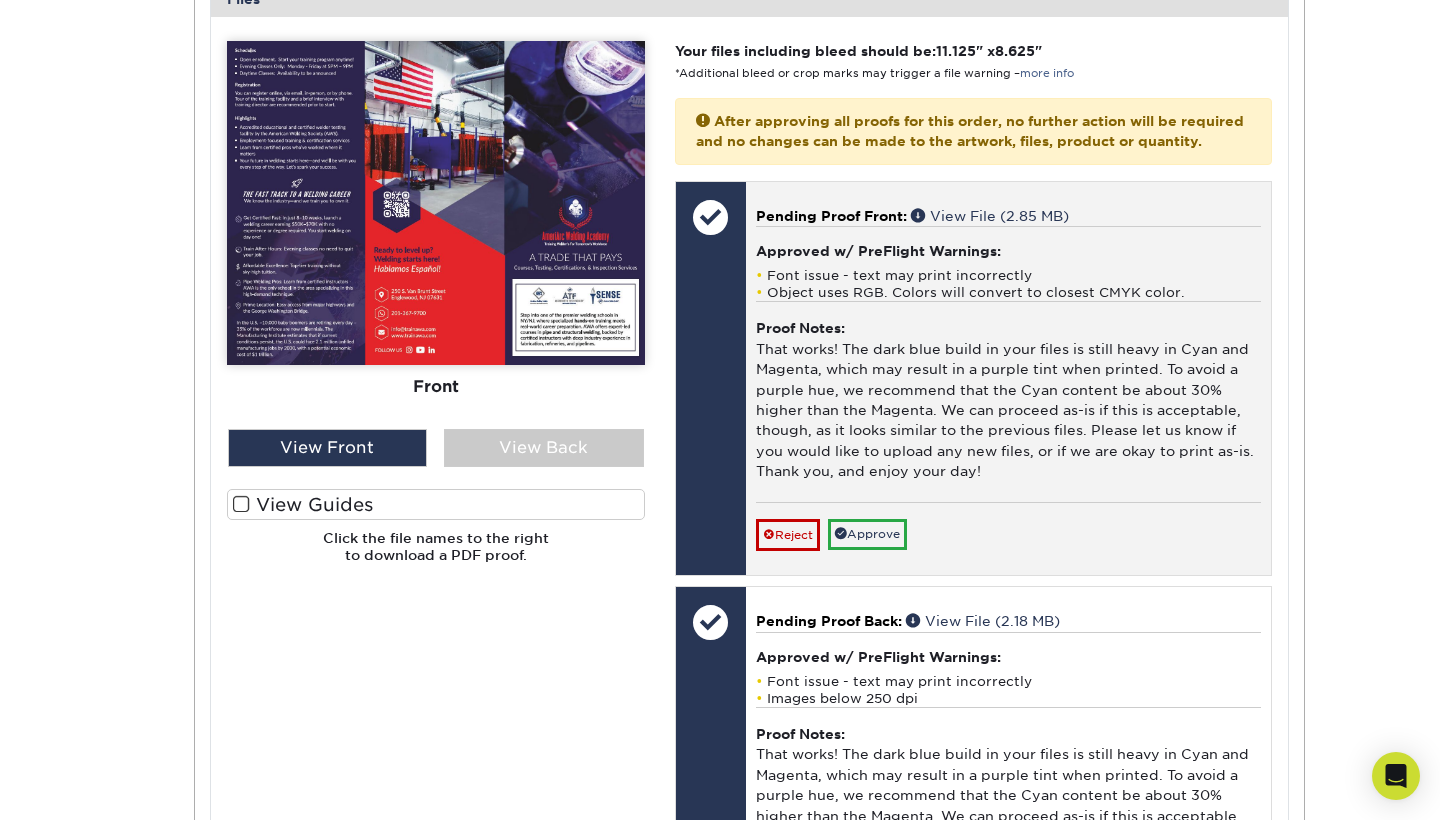 scroll, scrollTop: 886, scrollLeft: 0, axis: vertical 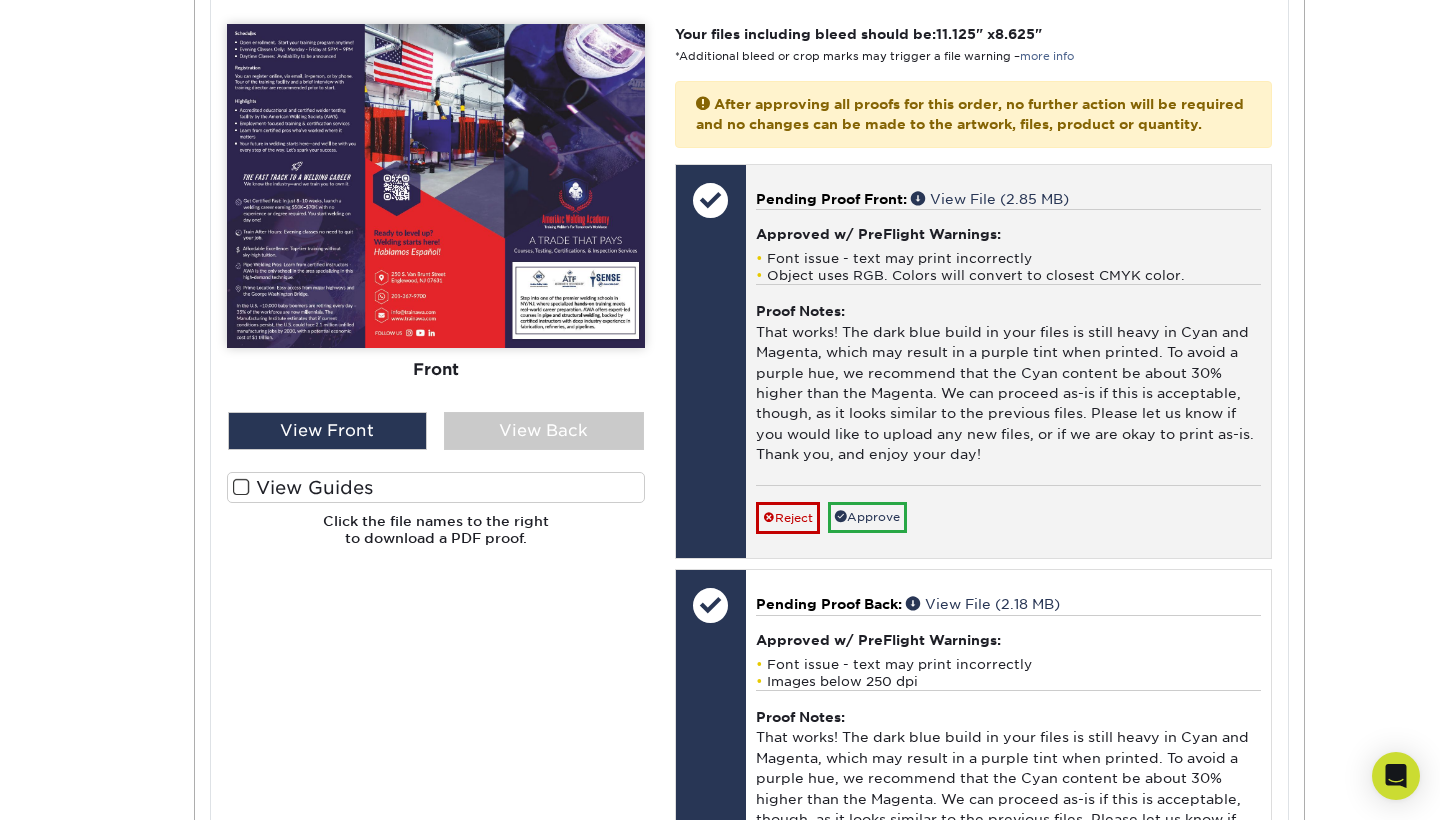 click on "Proof Notes: That works! The dark blue build in your files is still heavy in Cyan and Magenta, which may result in a purple tint when printed.  To avoid a purple hue, we recommend that the Cyan content be about 30% higher than the Magenta.  We can proceed as-is if this is acceptable, though, as it looks similar to the previous files.  Please let us know if you would like to upload any new files, or if we are okay to print as-is.  Thank you, and enjoy your day!" at bounding box center (1008, 384) 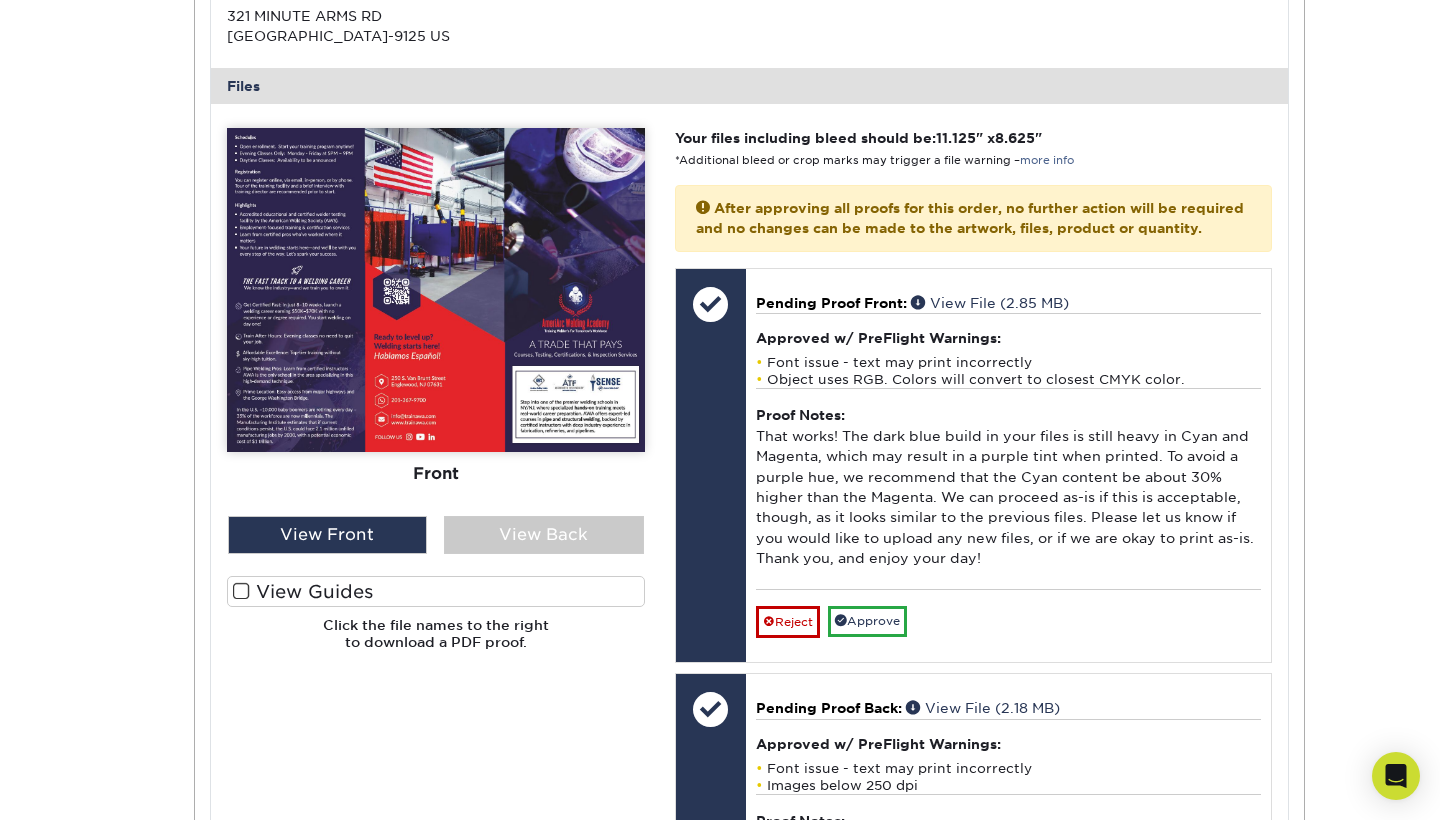 scroll, scrollTop: 809, scrollLeft: 0, axis: vertical 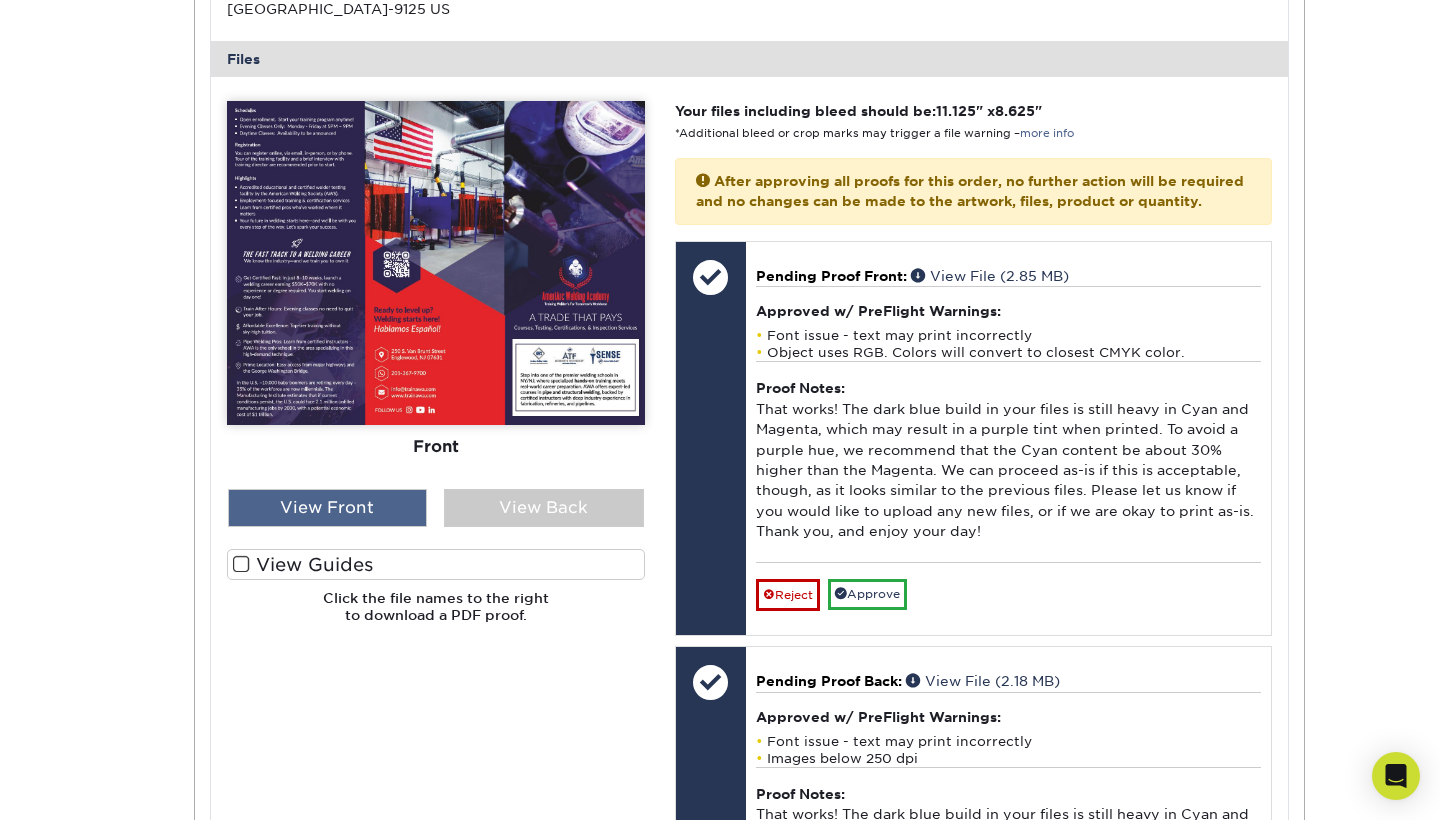 click on "View Front" at bounding box center [328, 508] 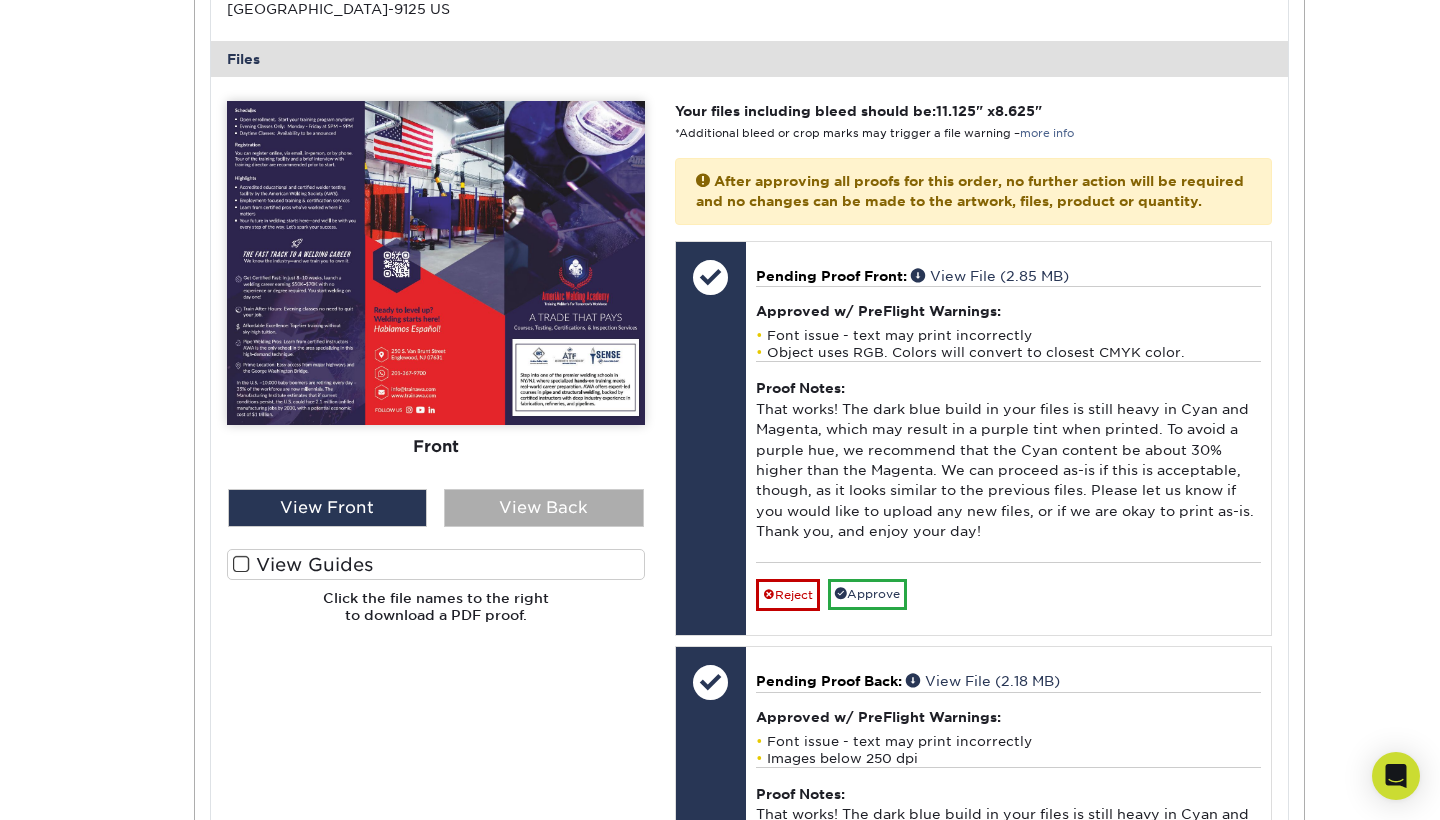 click on "View Back" at bounding box center [544, 508] 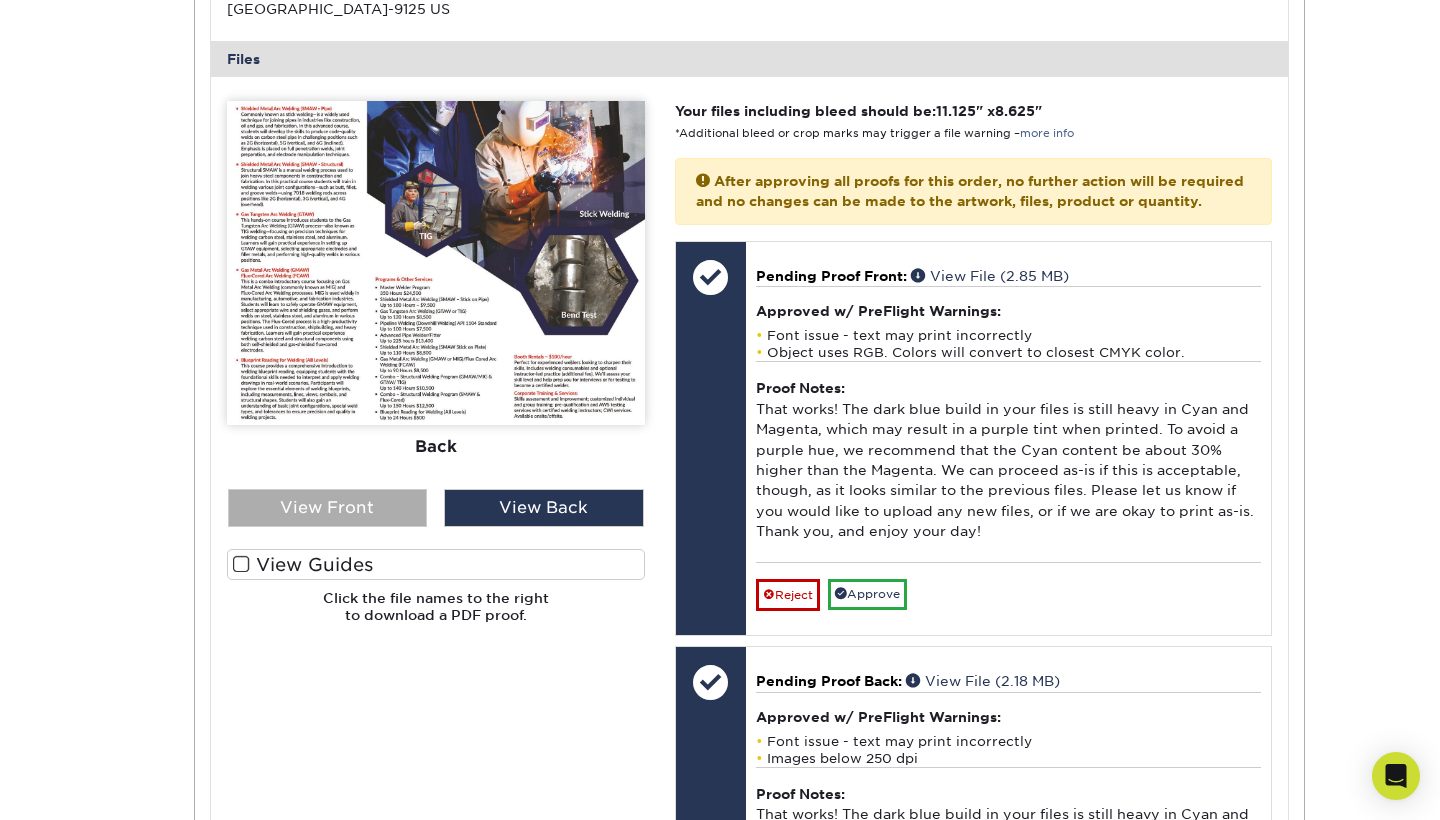 click on "View Front" at bounding box center [328, 508] 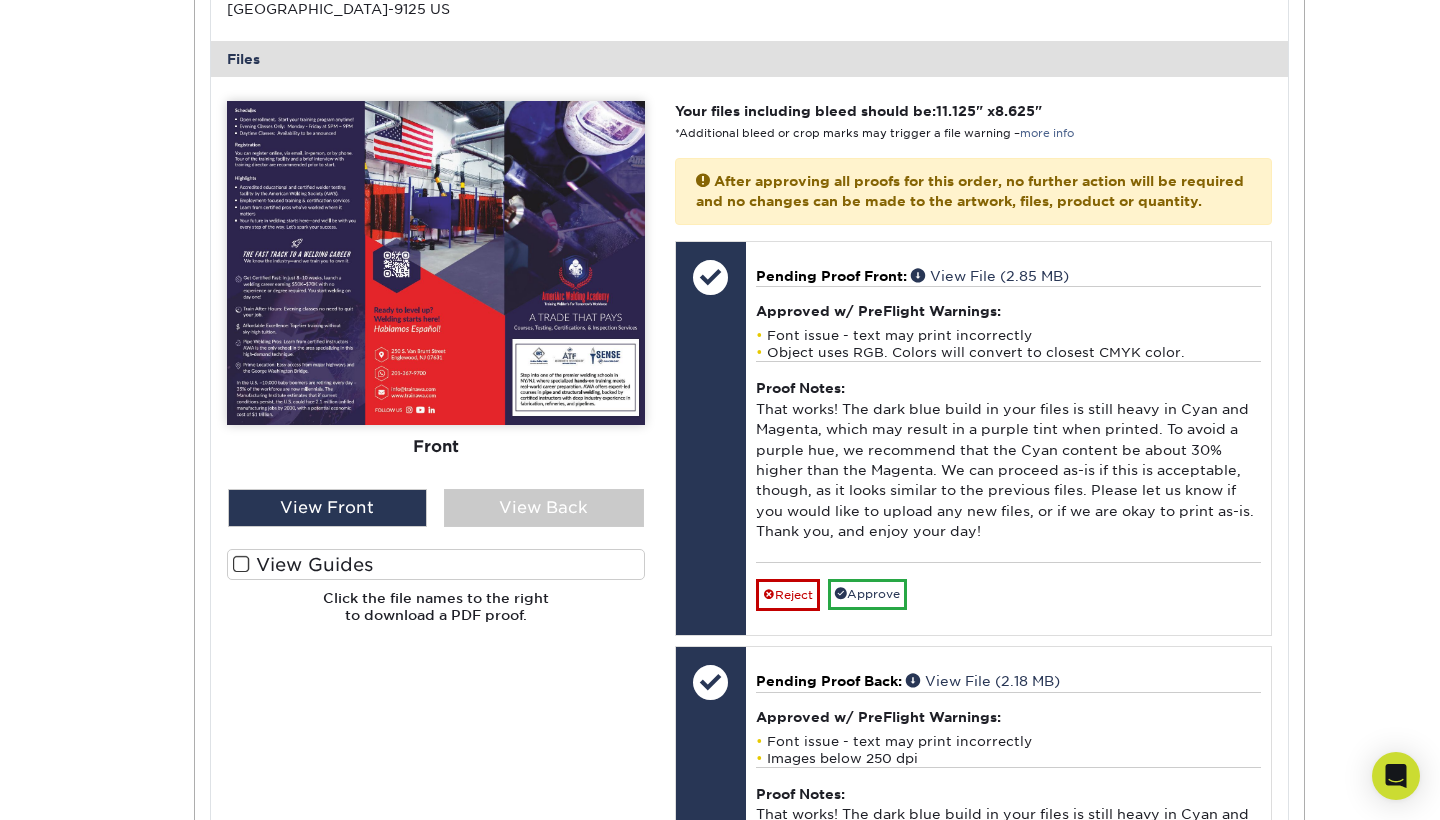 click at bounding box center (436, 263) 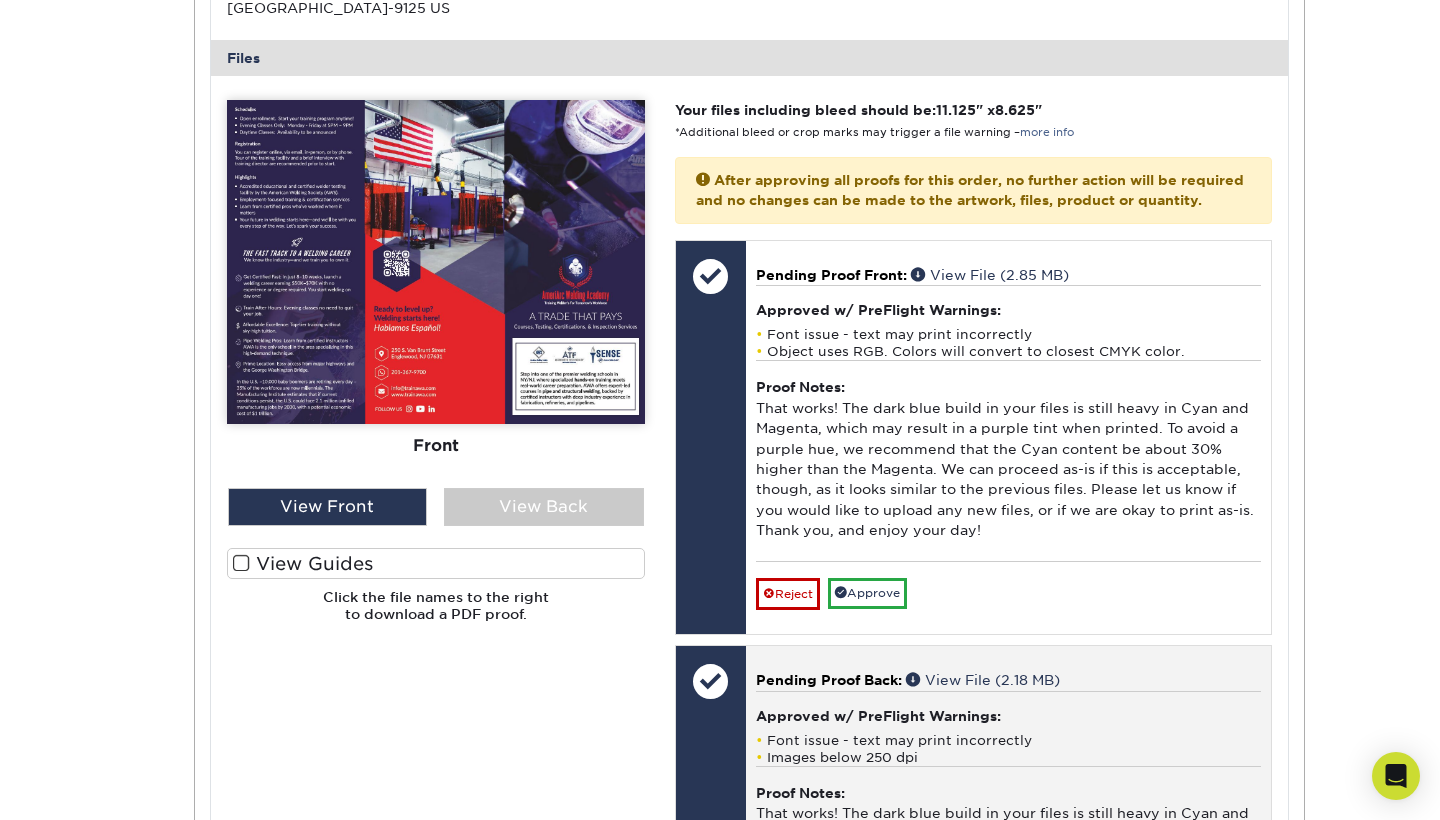 scroll, scrollTop: 804, scrollLeft: 0, axis: vertical 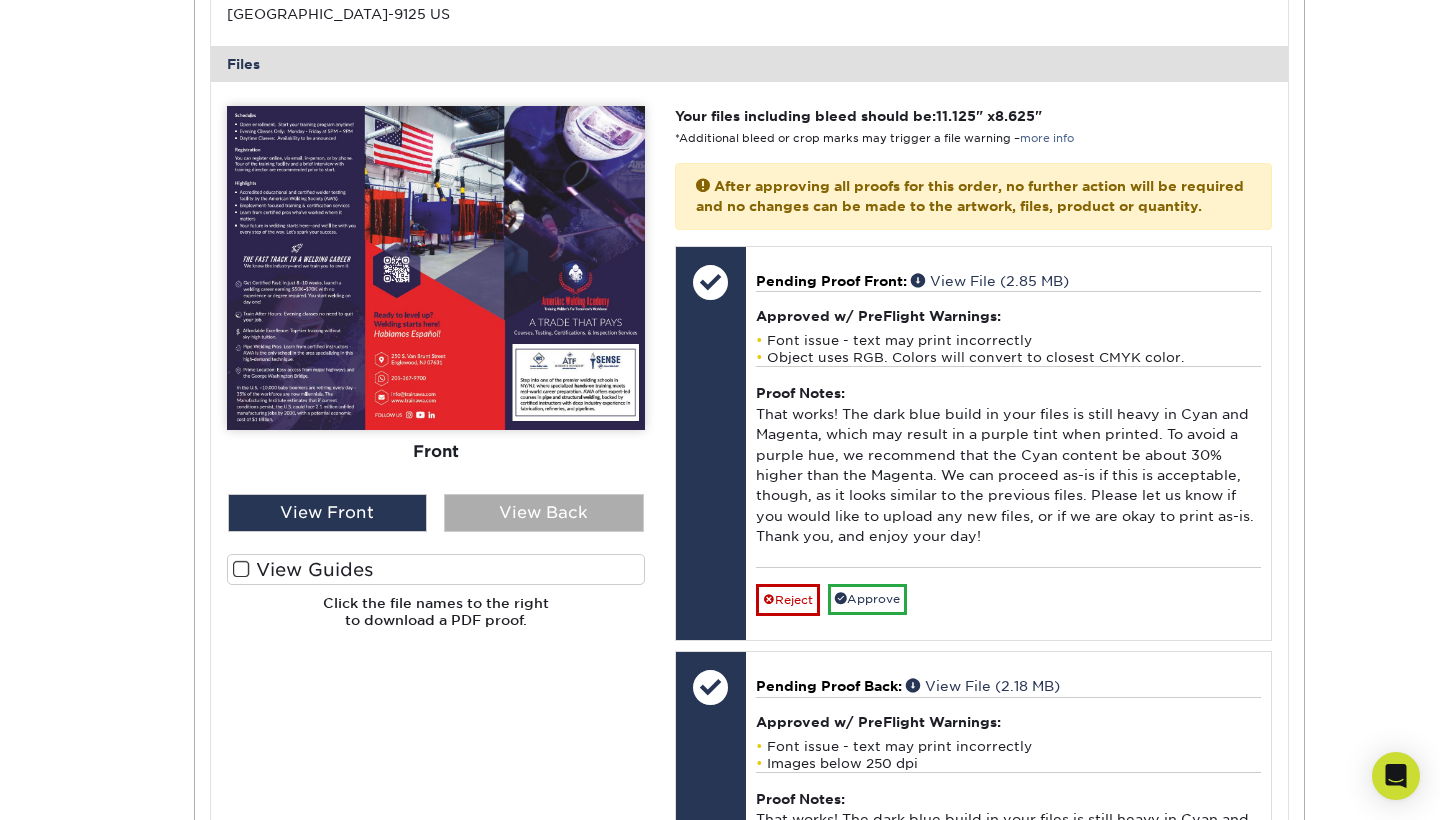 click on "View Back" at bounding box center [544, 513] 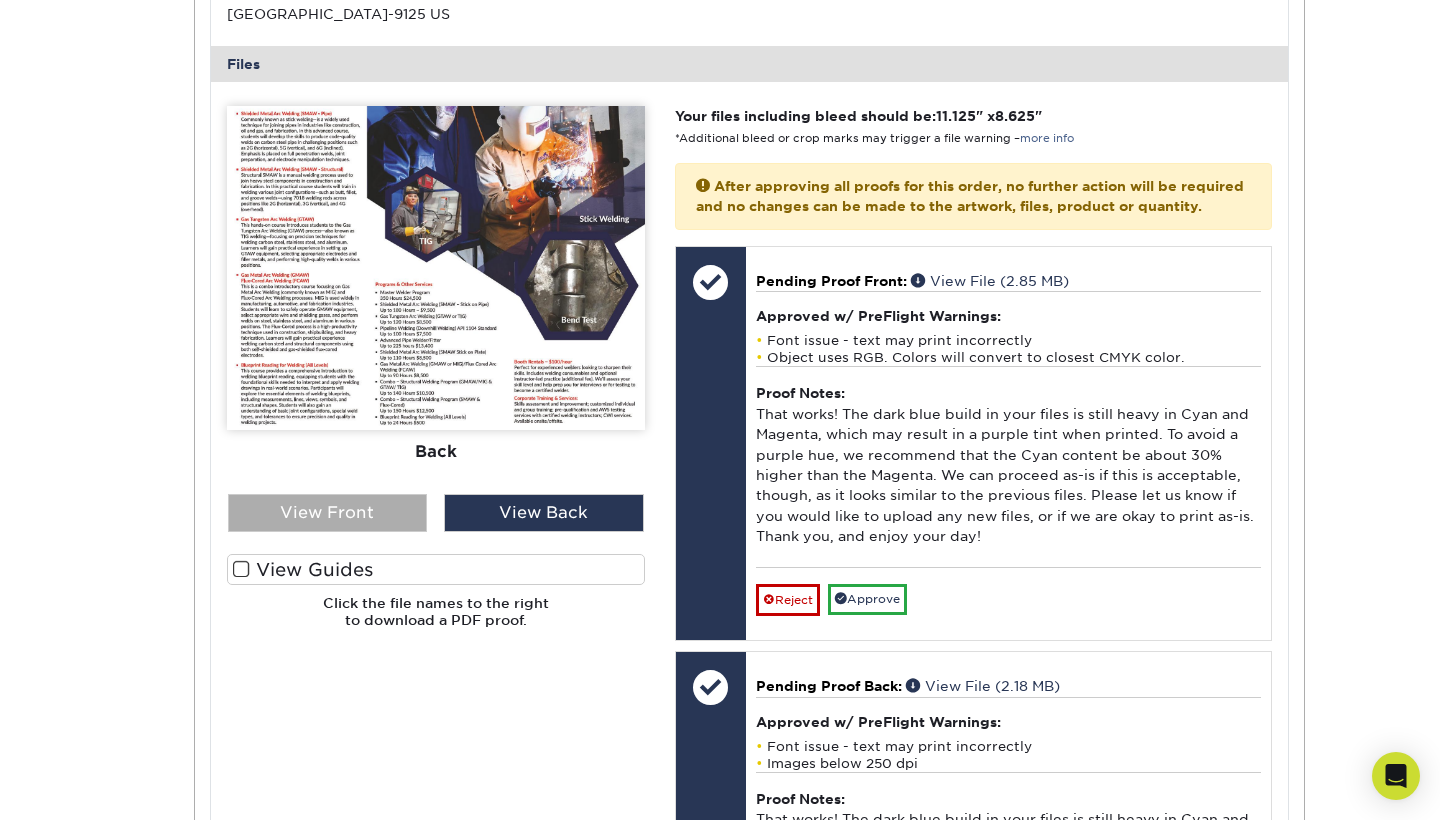 click on "View Front" at bounding box center [328, 513] 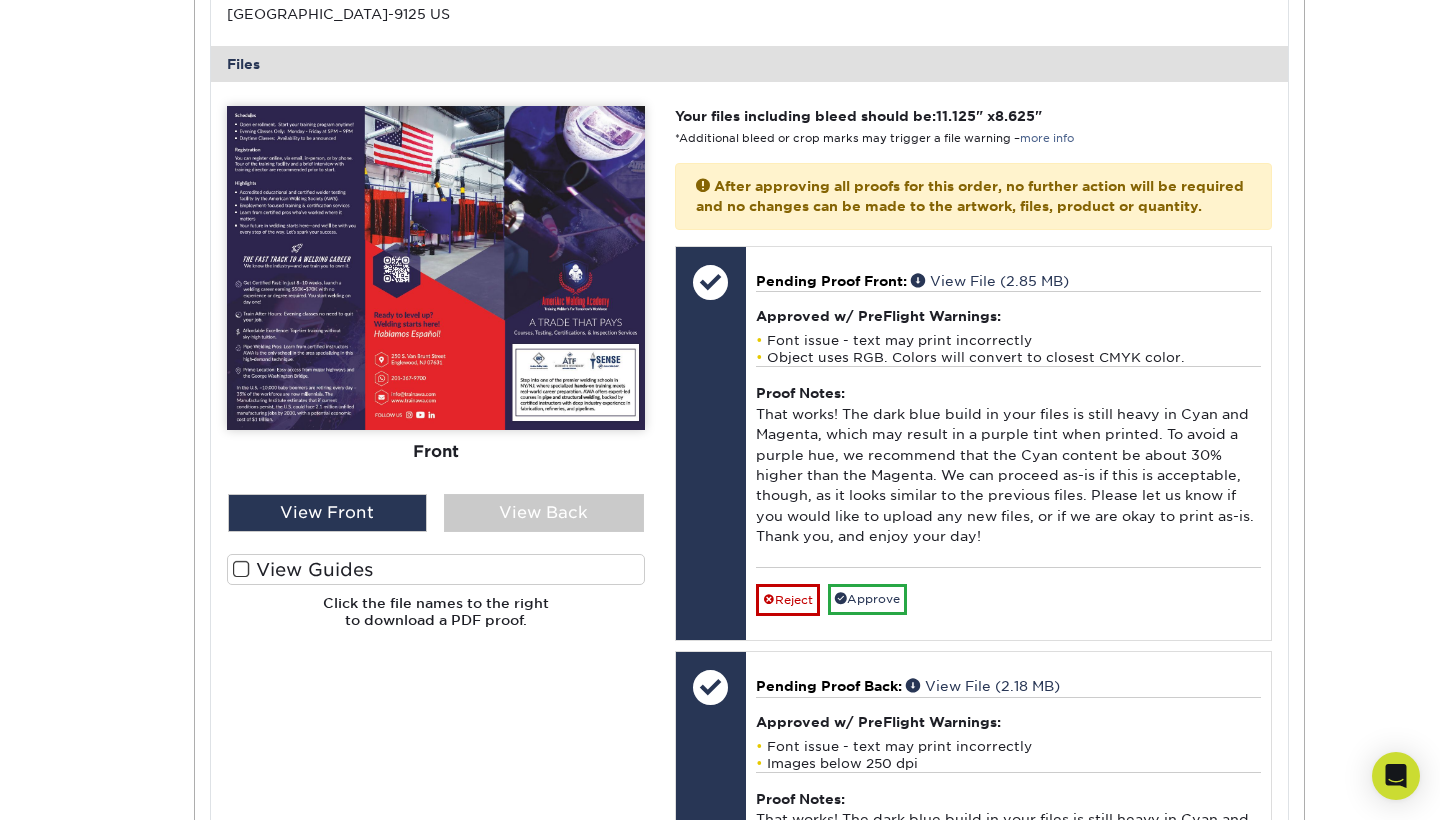 click at bounding box center [436, 268] 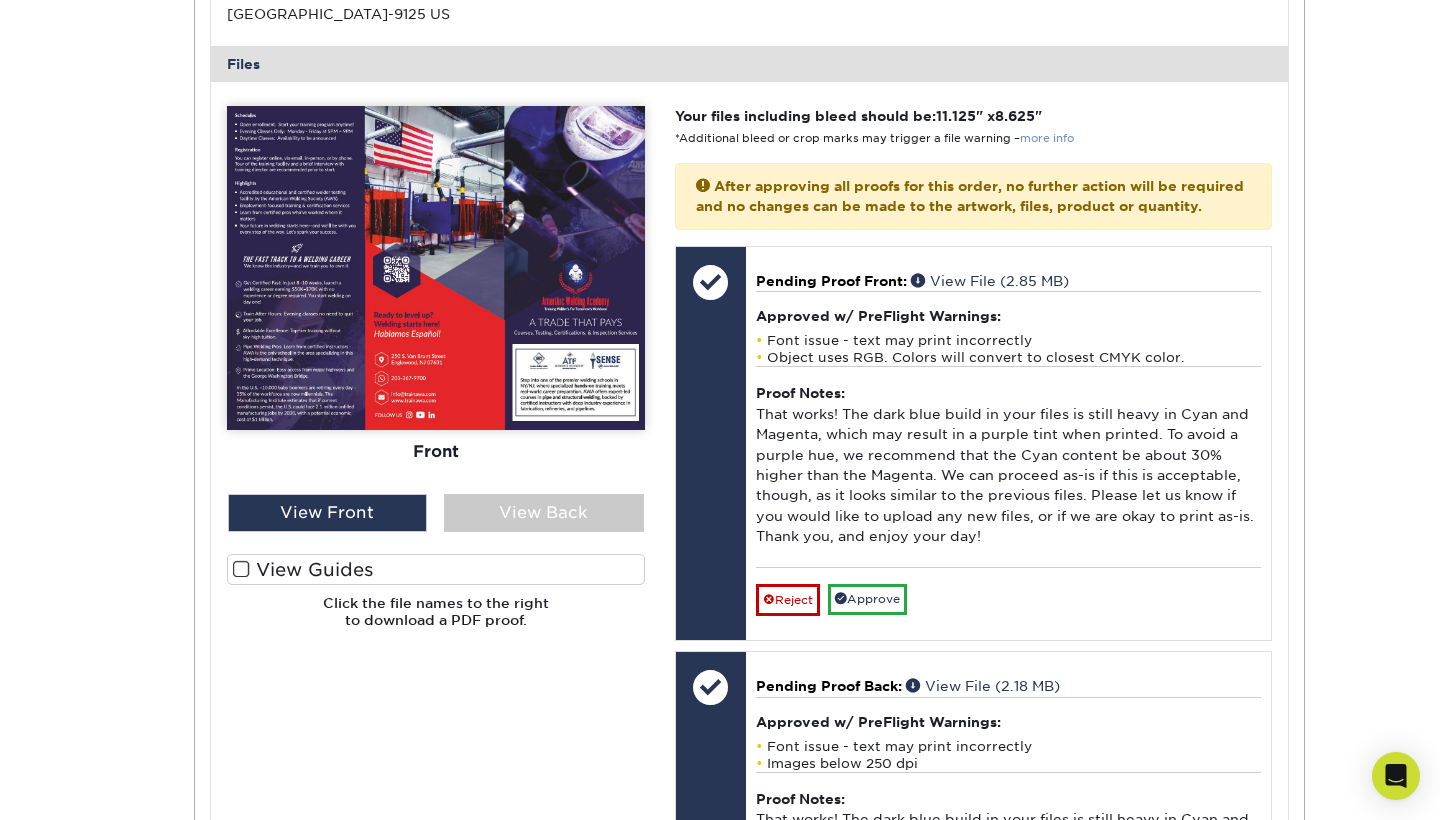 click on "more info" at bounding box center (1047, 138) 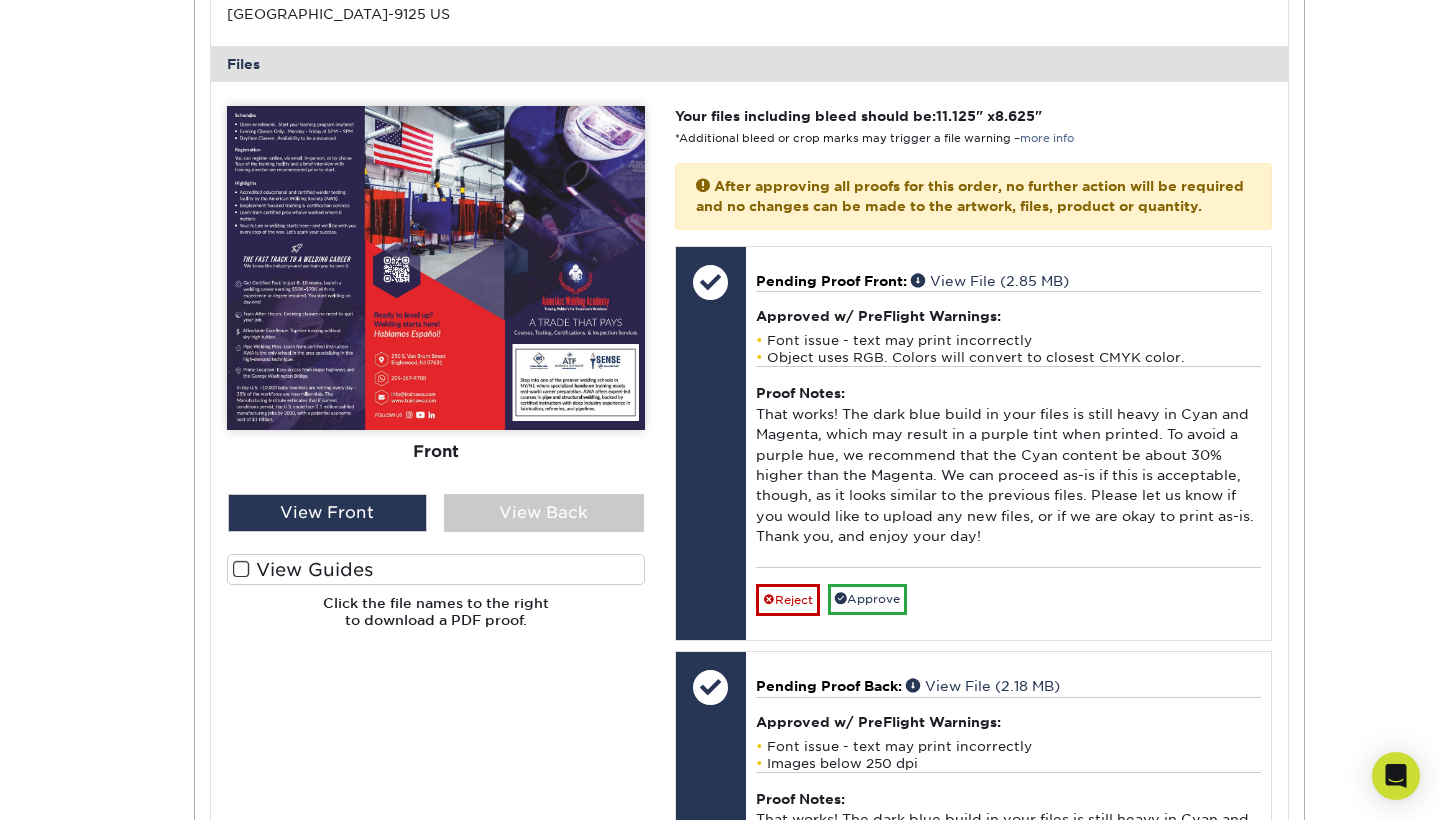 click on "Active Orders
Account Overview
Contact Information
Change Password
Address Book
Billing & Payment Info
1" at bounding box center [720, 418] 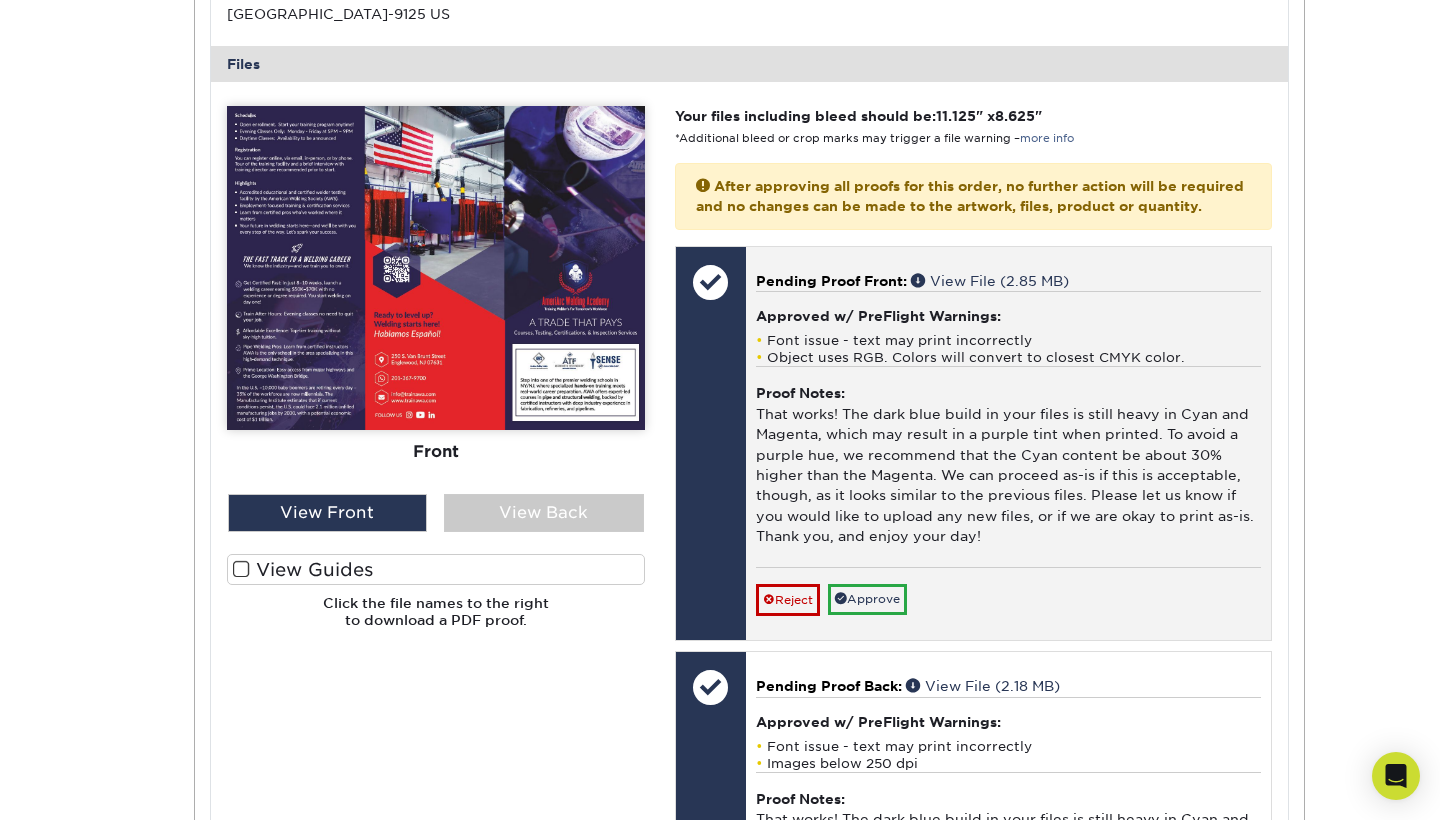 click at bounding box center (711, 282) 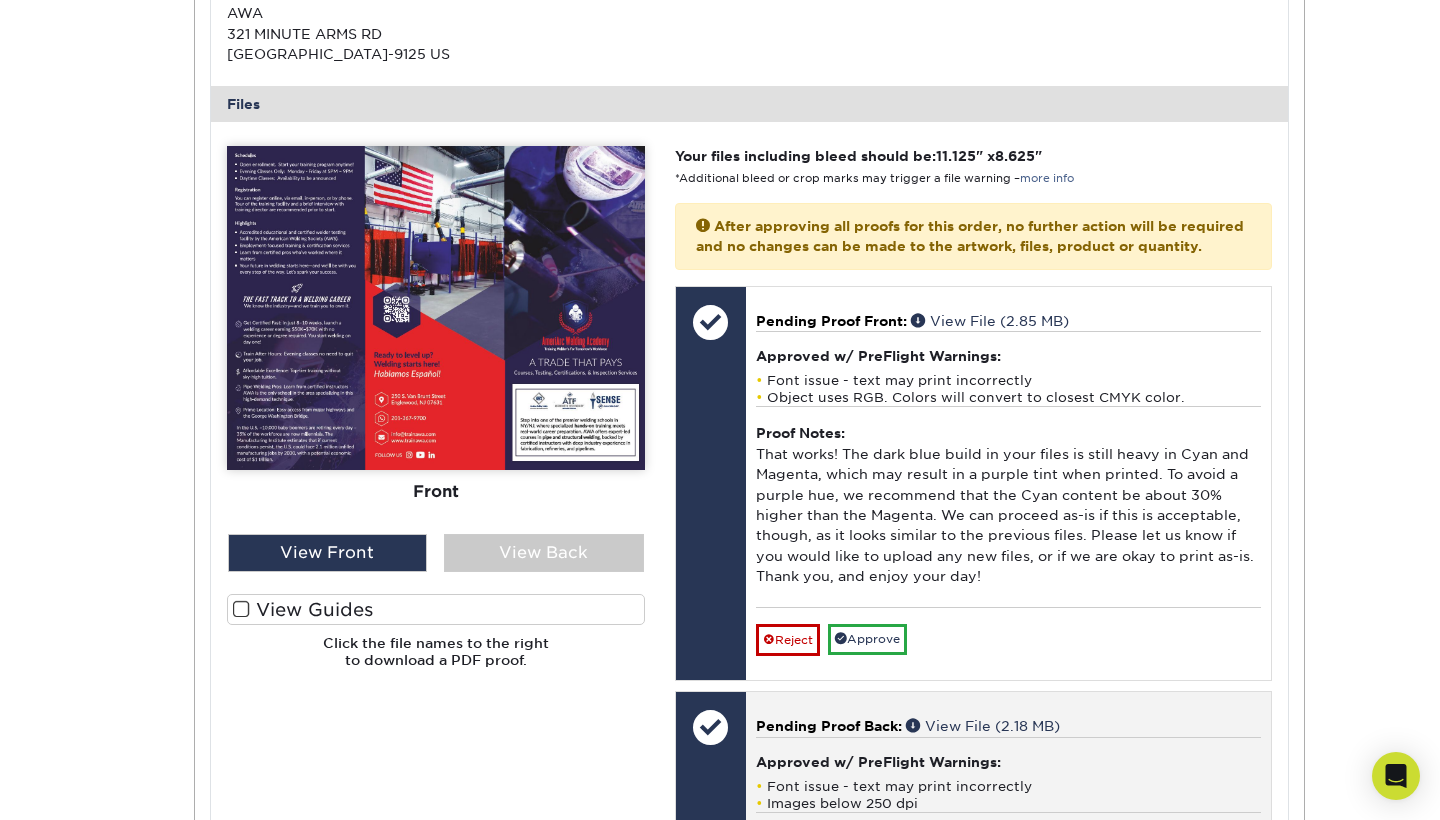 scroll, scrollTop: 688, scrollLeft: 0, axis: vertical 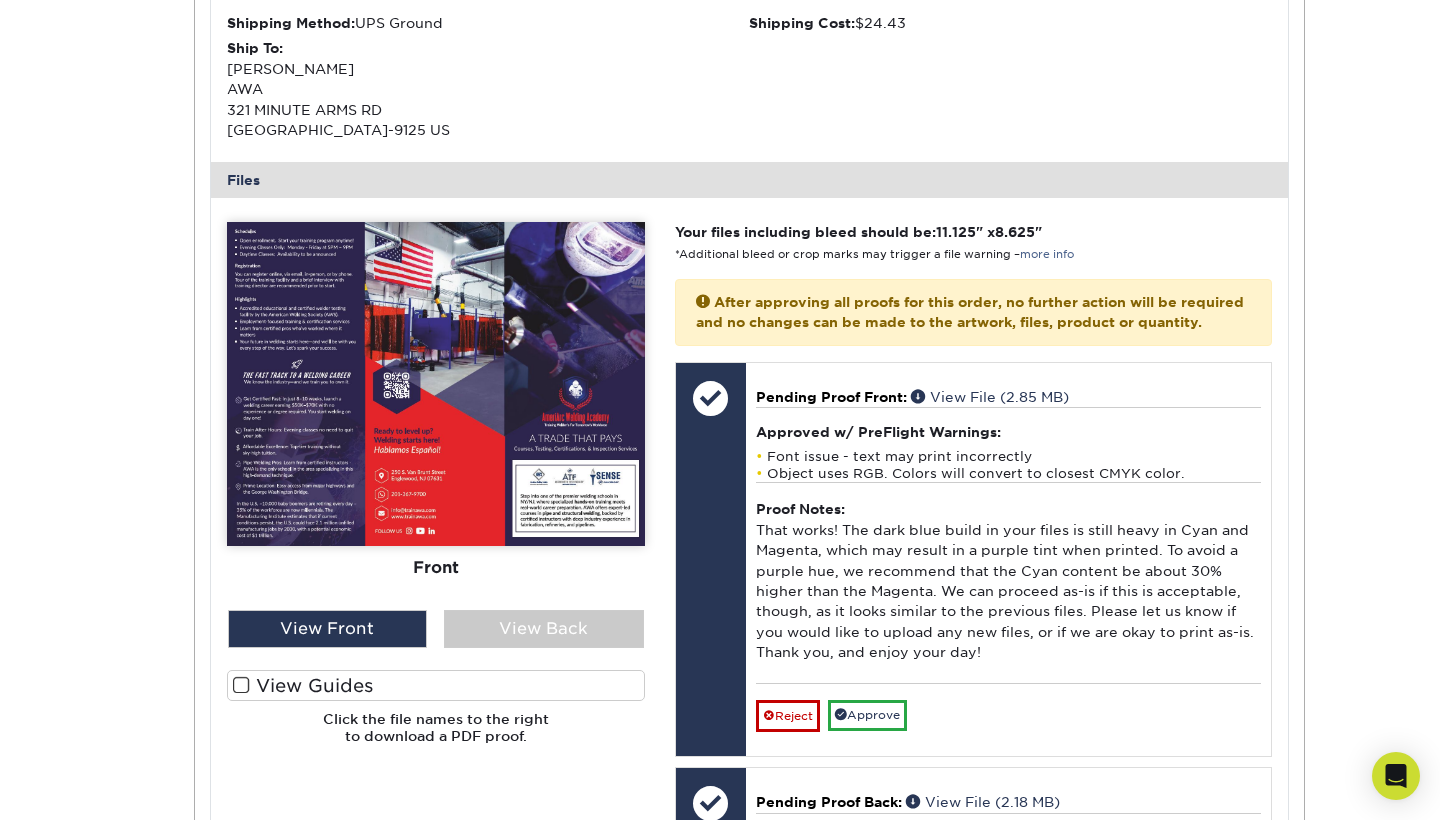 click on "Active Orders
Account Overview
Contact Information
Change Password
Address Book
Billing & Payment Info
1" at bounding box center [720, 534] 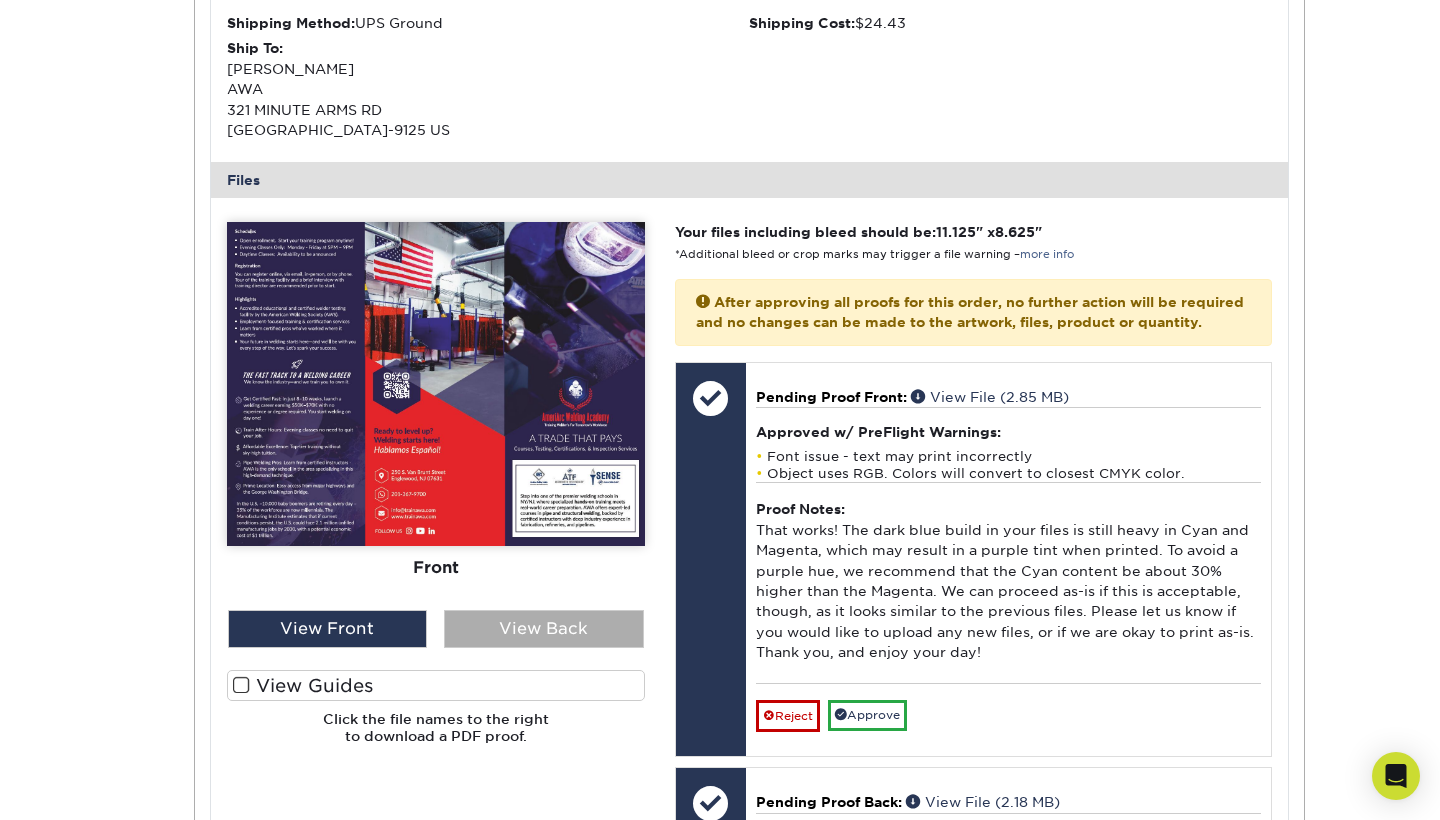 click on "View Back" at bounding box center (544, 629) 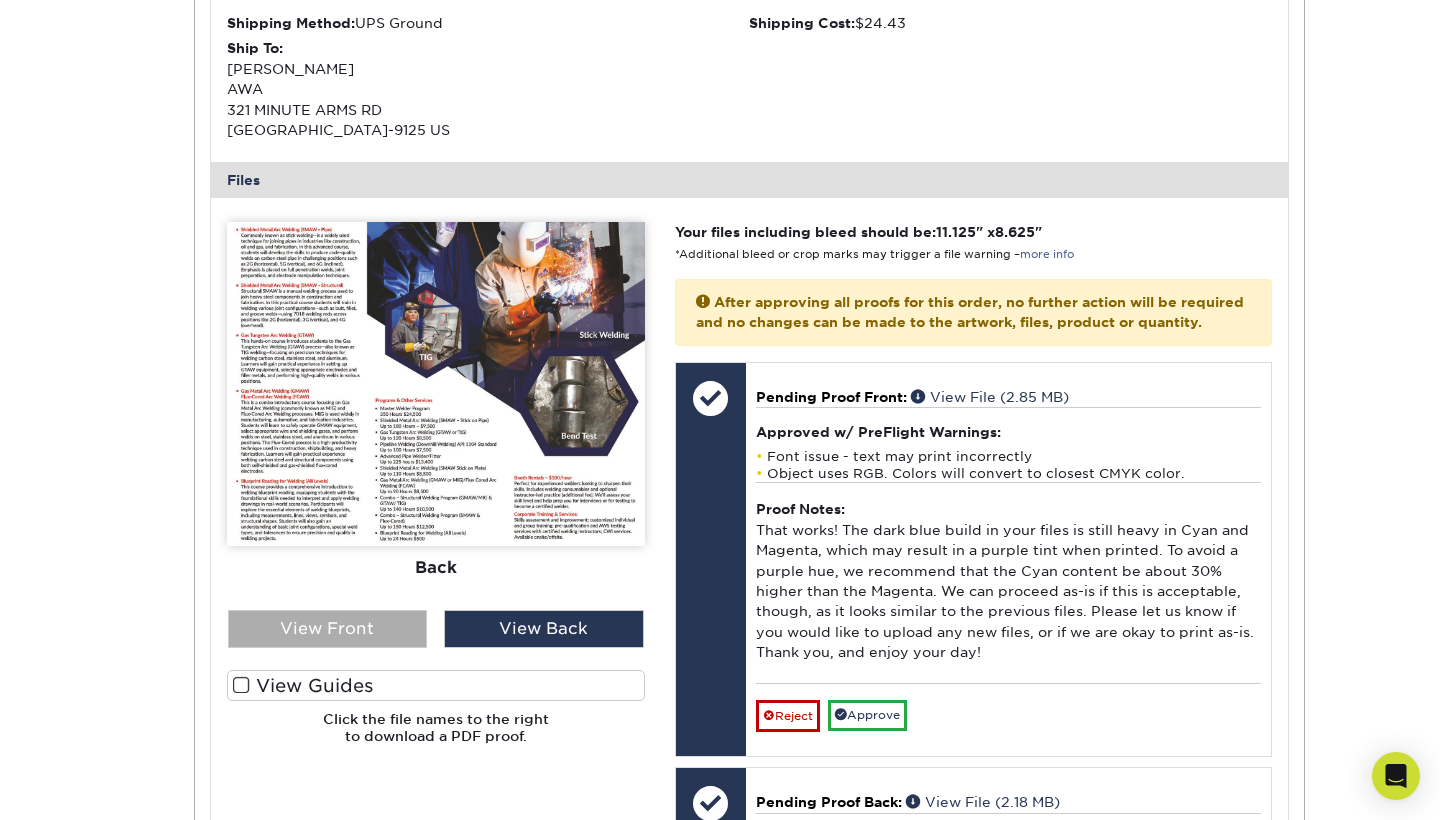 click on "View Front" at bounding box center [328, 629] 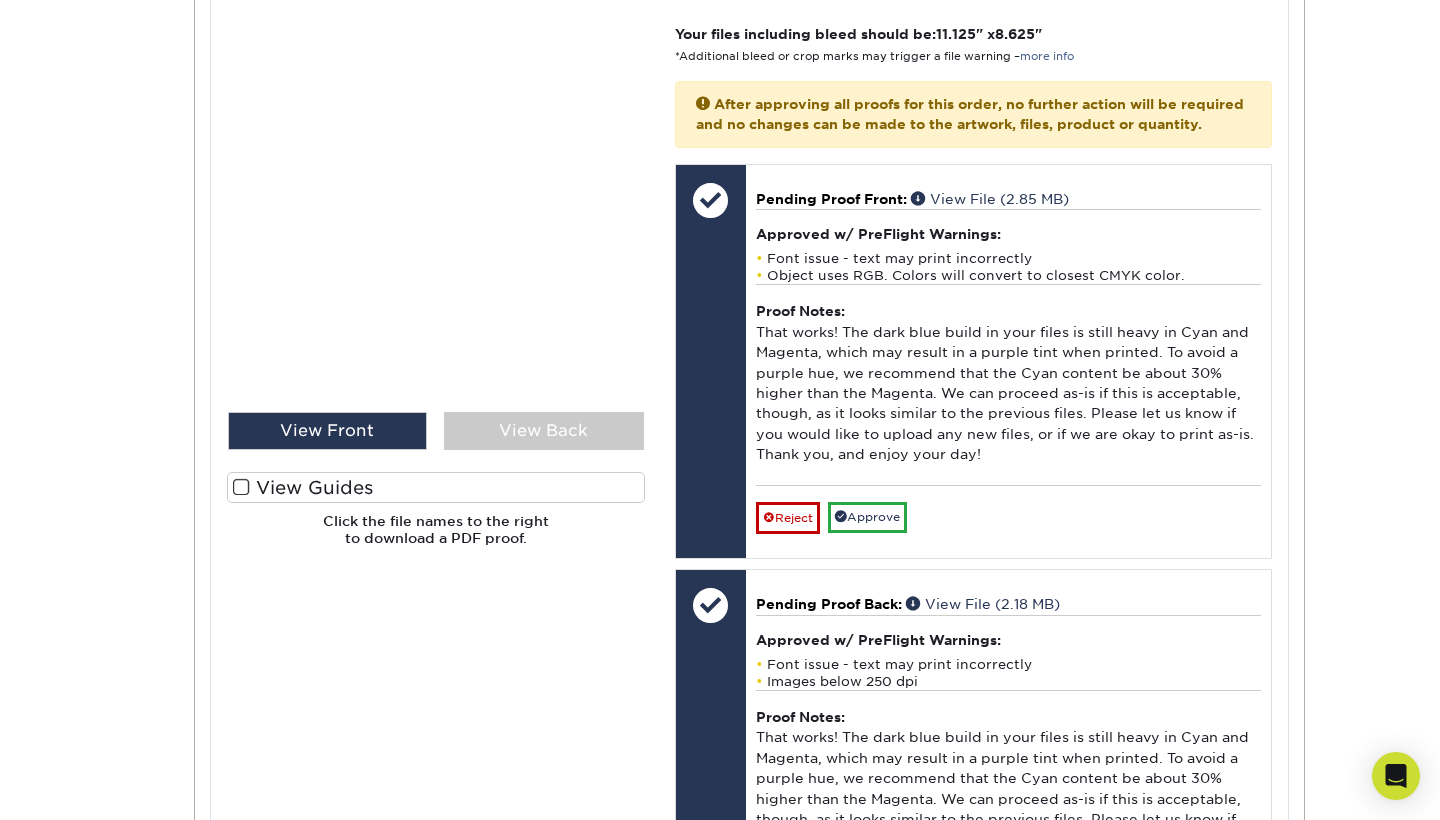scroll, scrollTop: 889, scrollLeft: 0, axis: vertical 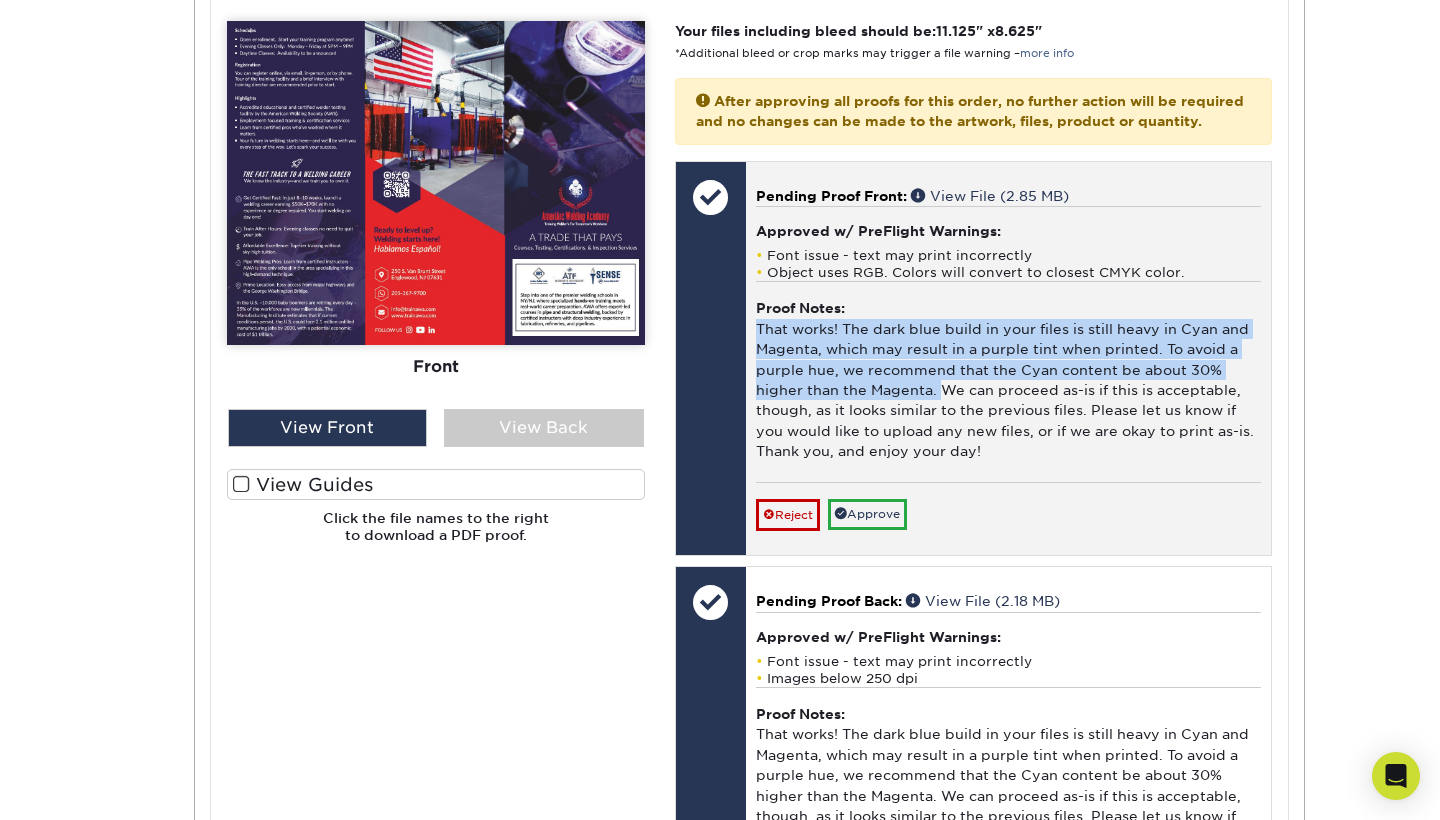 drag, startPoint x: 753, startPoint y: 307, endPoint x: 939, endPoint y: 379, distance: 199.44925 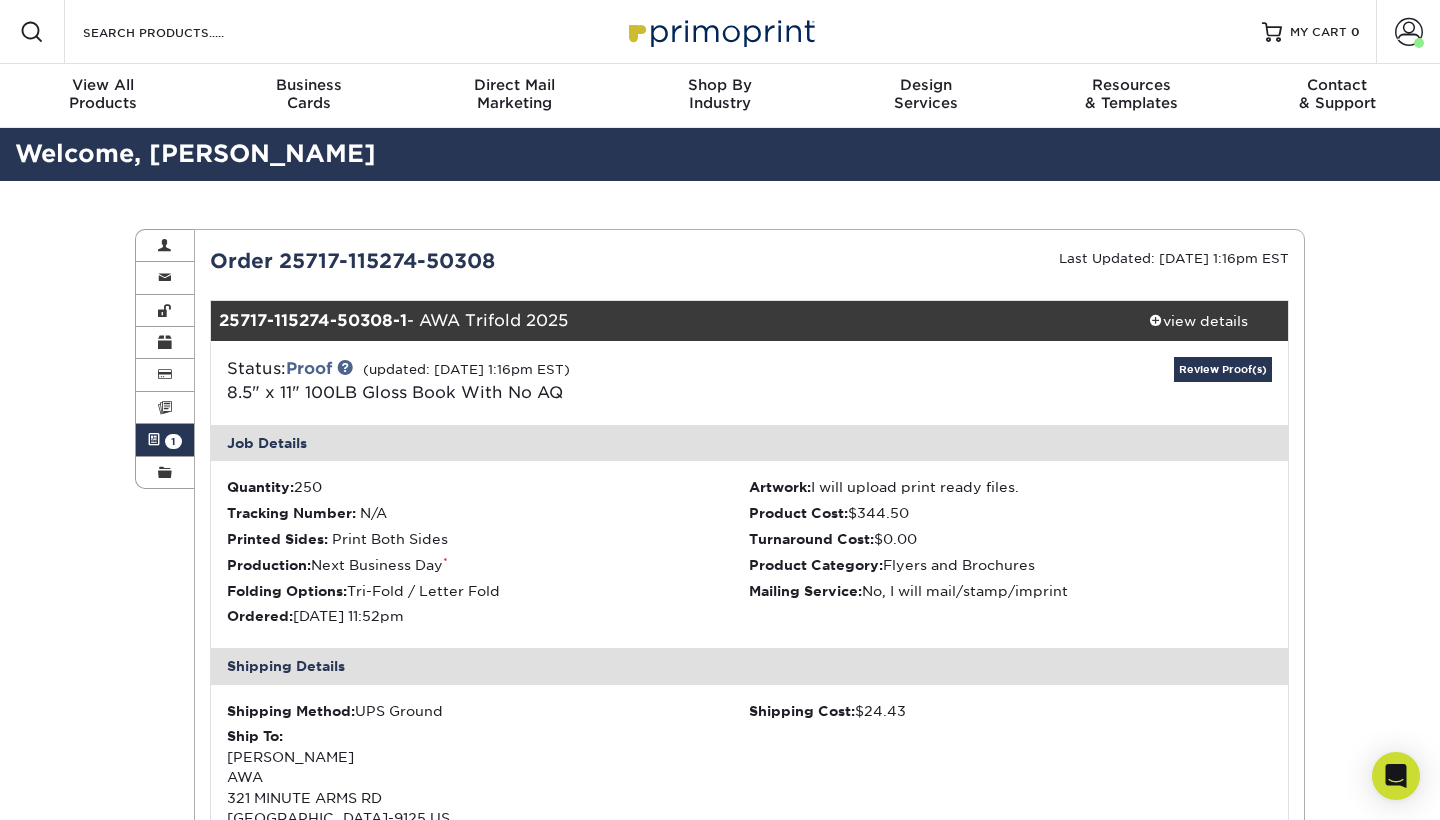 scroll, scrollTop: 0, scrollLeft: 0, axis: both 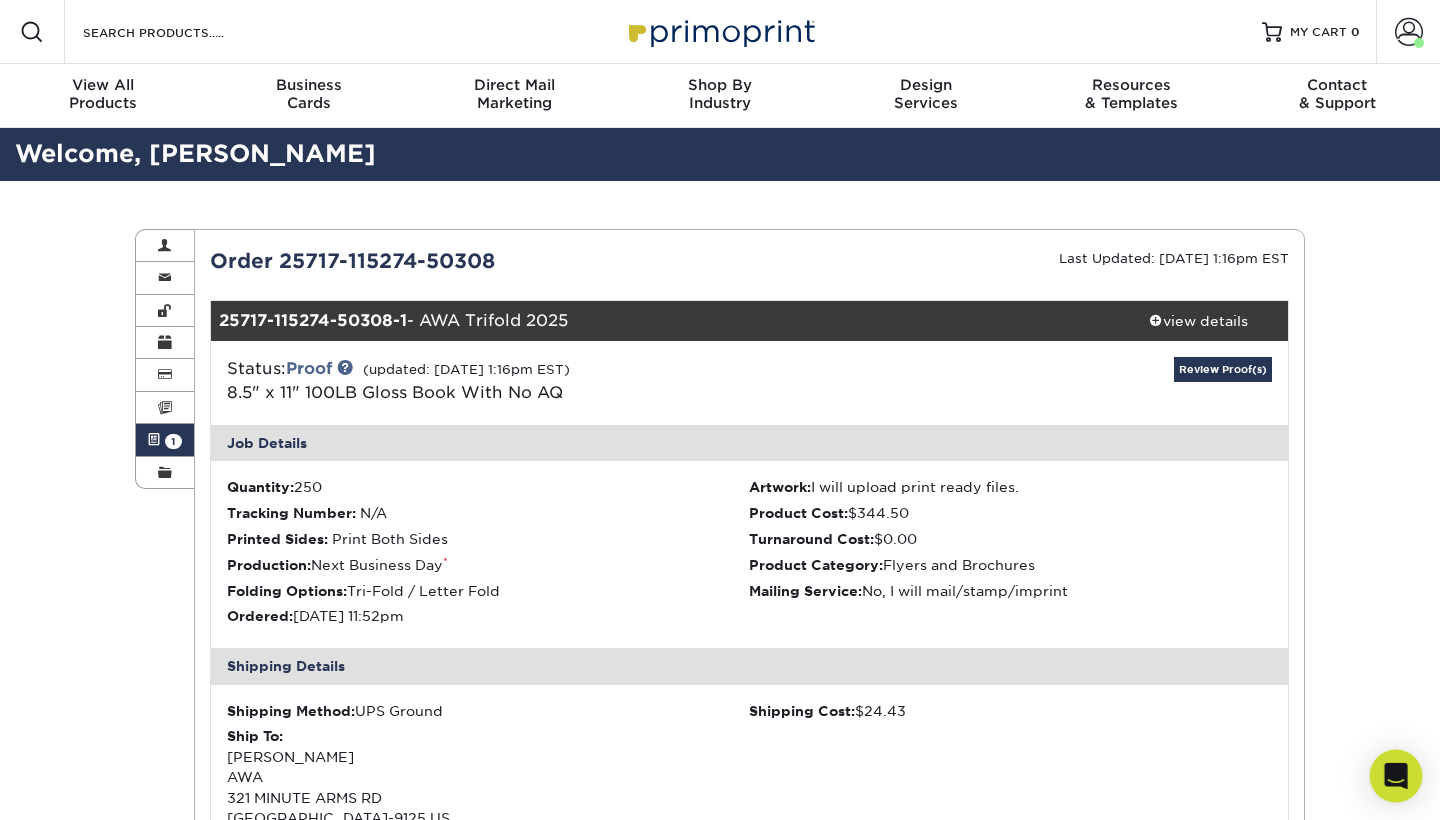 click 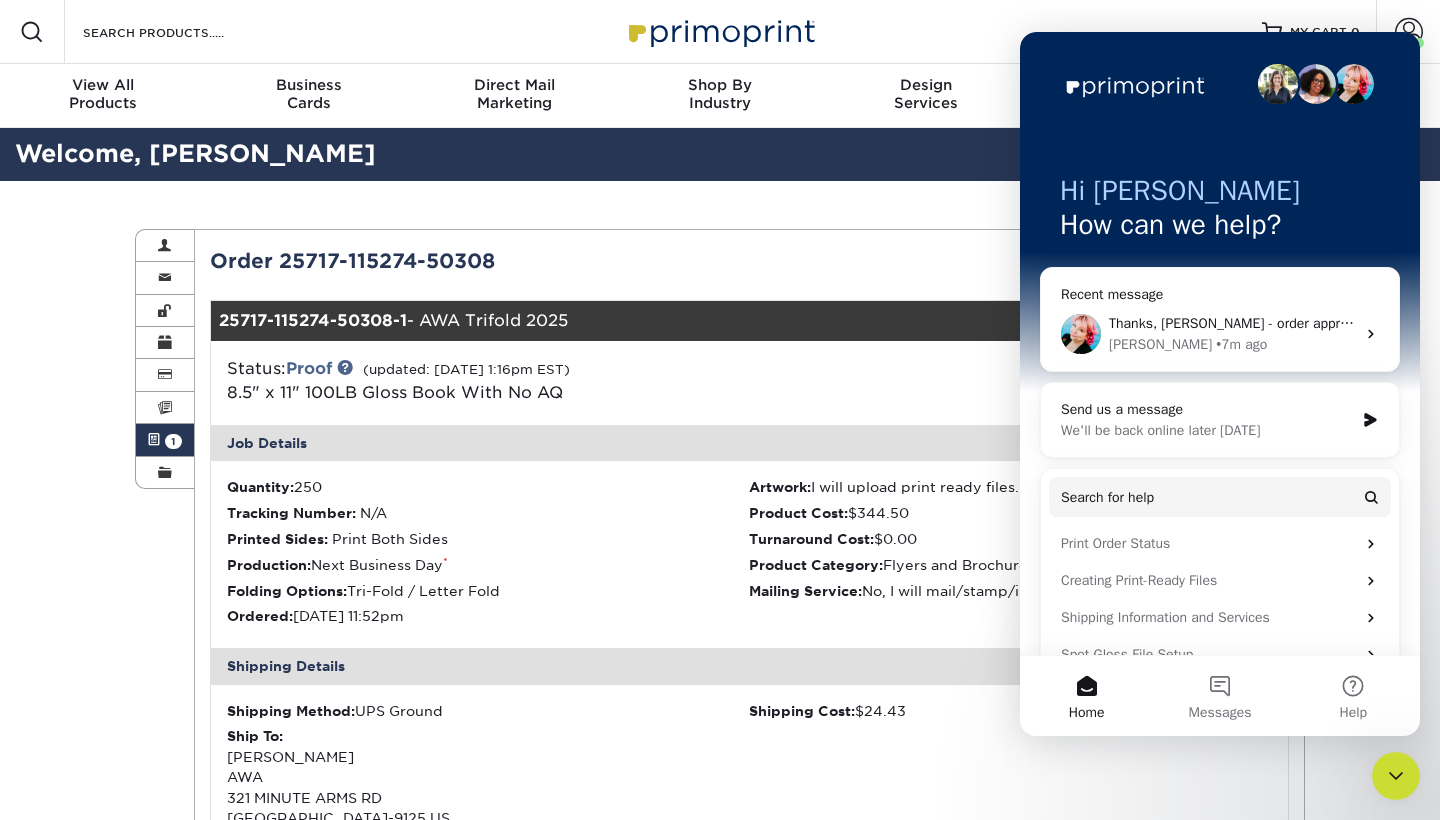 scroll, scrollTop: 0, scrollLeft: 0, axis: both 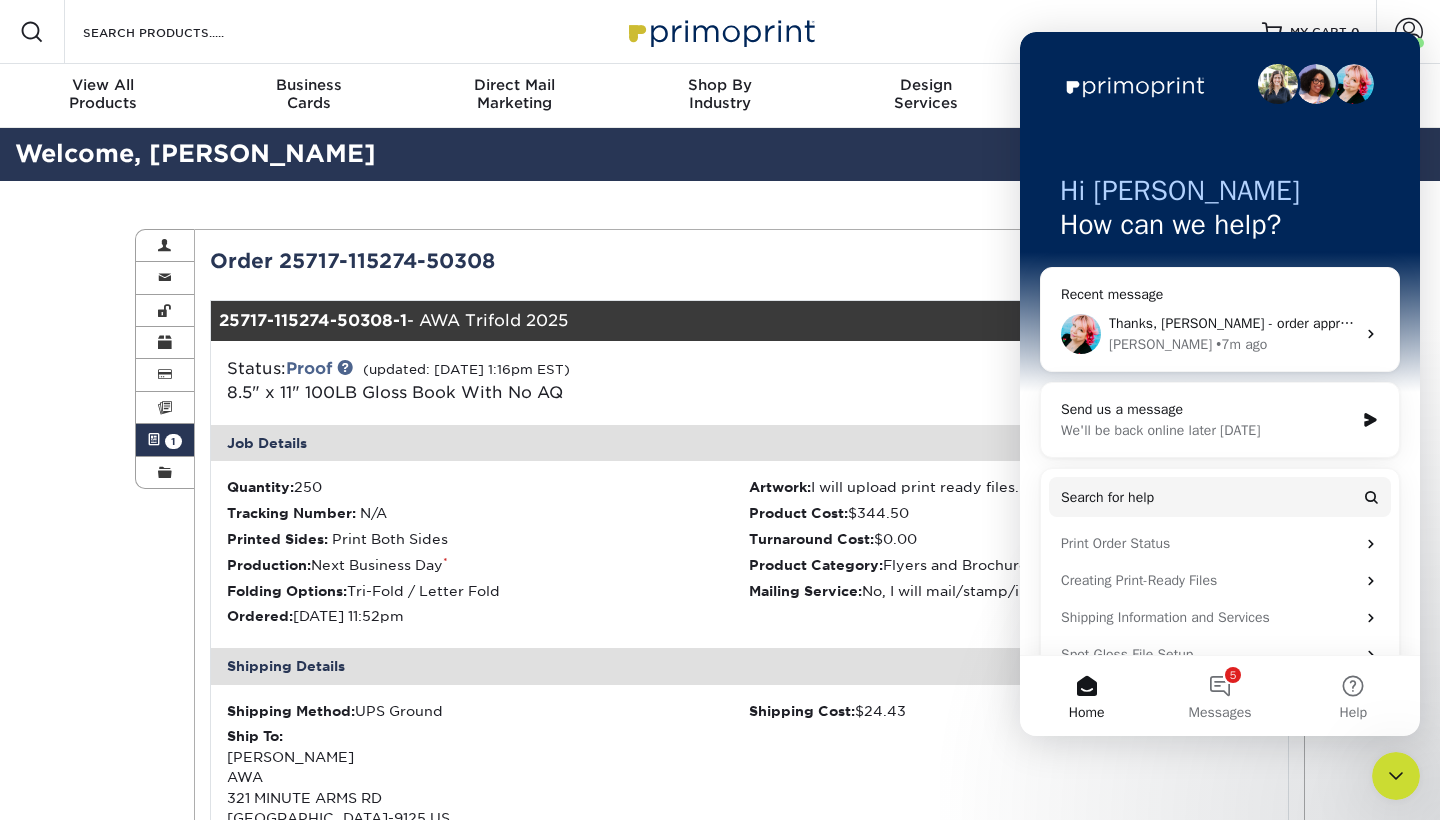 click on "Resources Menu
Search Products
Account
[PERSON_NAME]
Account Dashboard
Active Orders
Order History
Logout
MY CART" at bounding box center [720, 32] 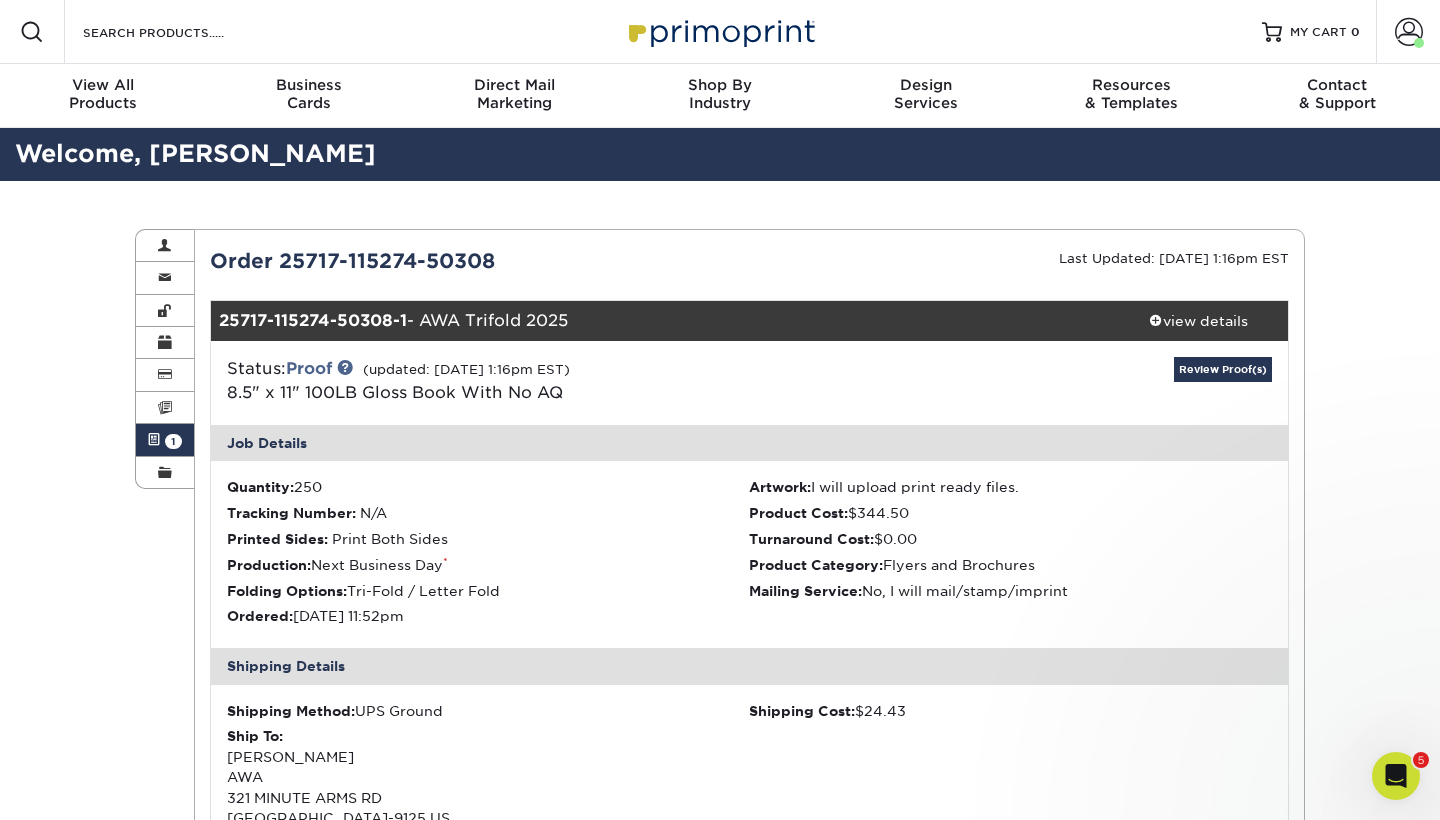 scroll, scrollTop: 0, scrollLeft: 0, axis: both 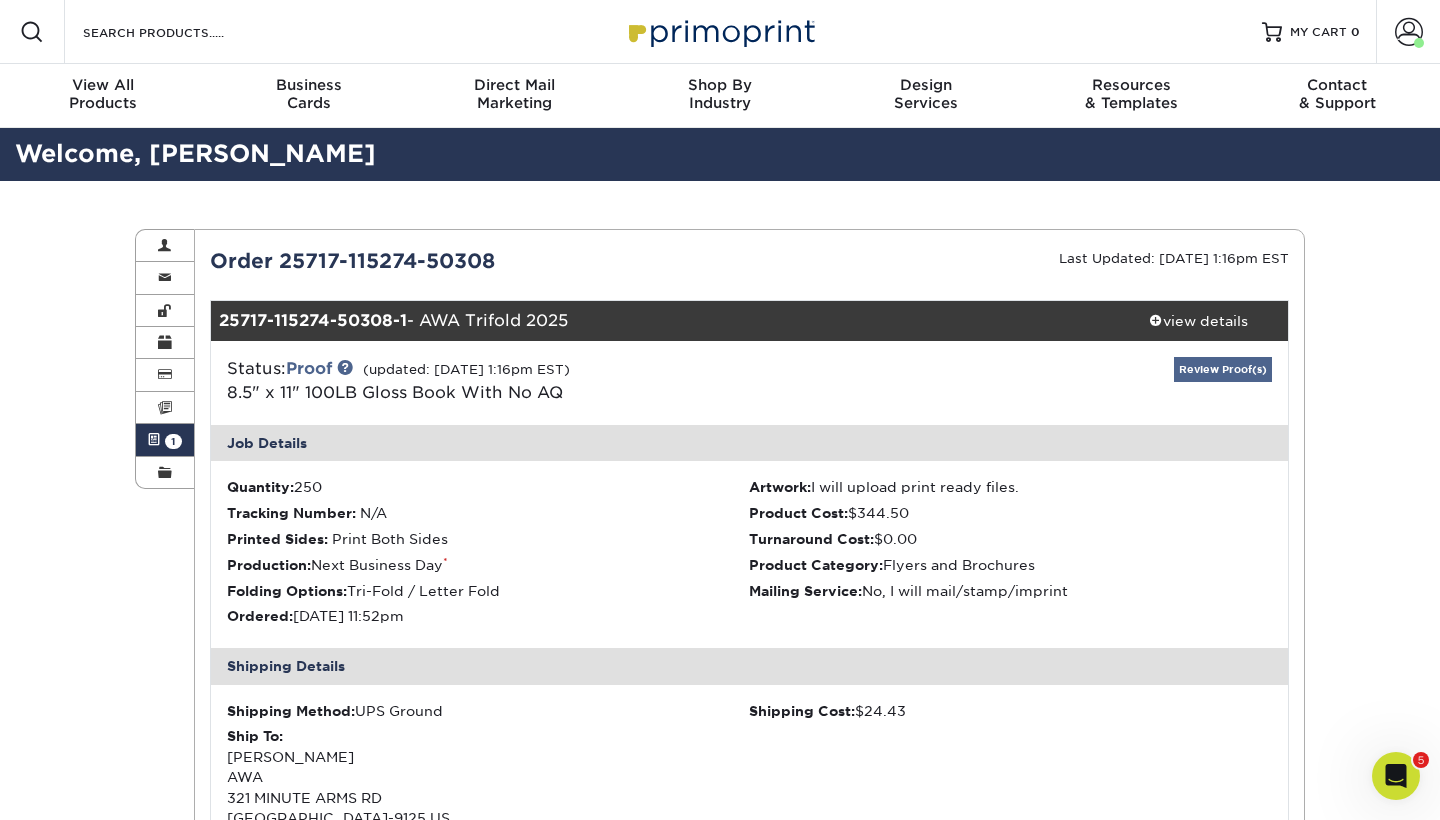 click on "Review Proof(s)" at bounding box center (1223, 369) 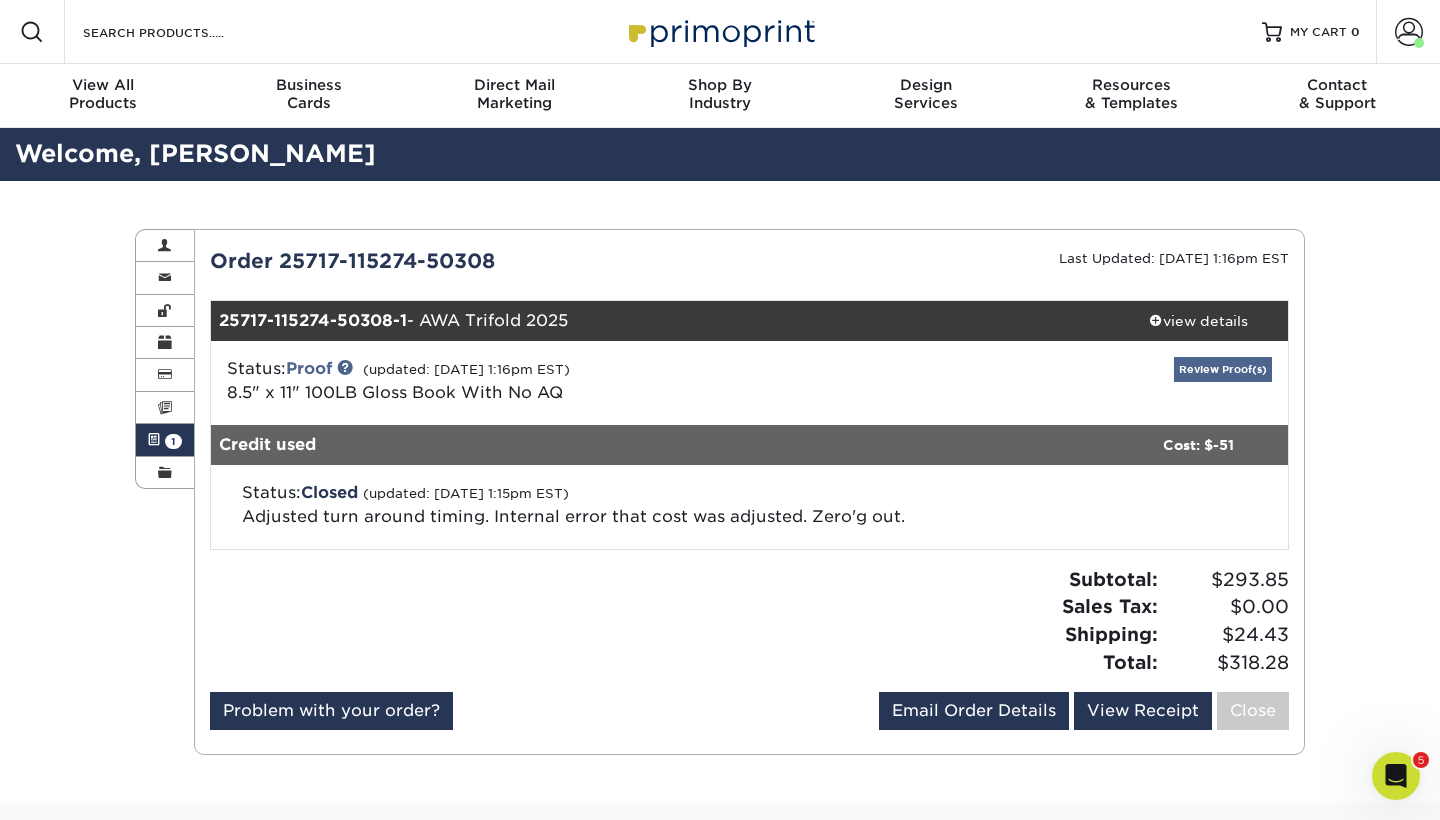 scroll, scrollTop: 0, scrollLeft: 0, axis: both 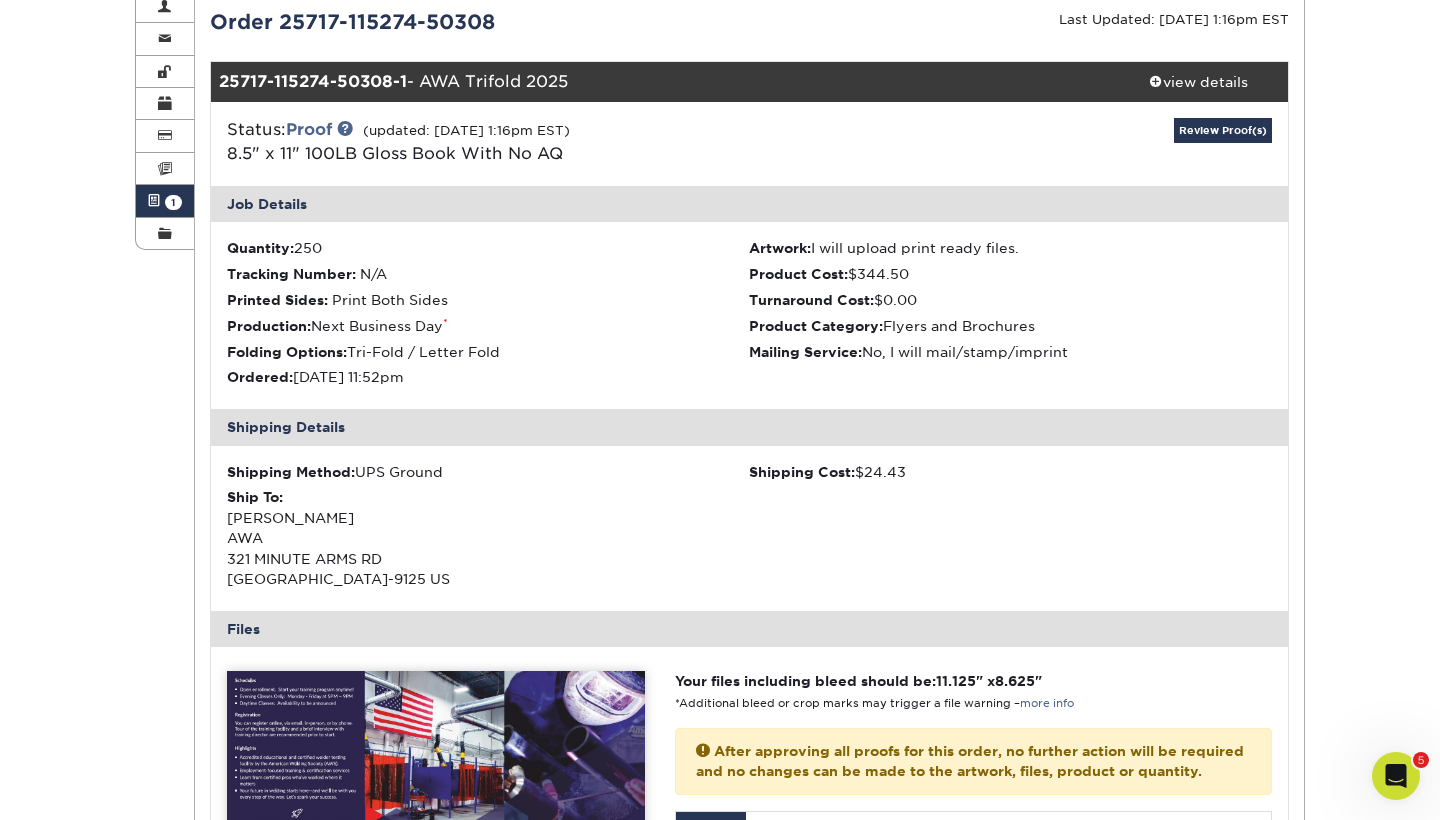 click 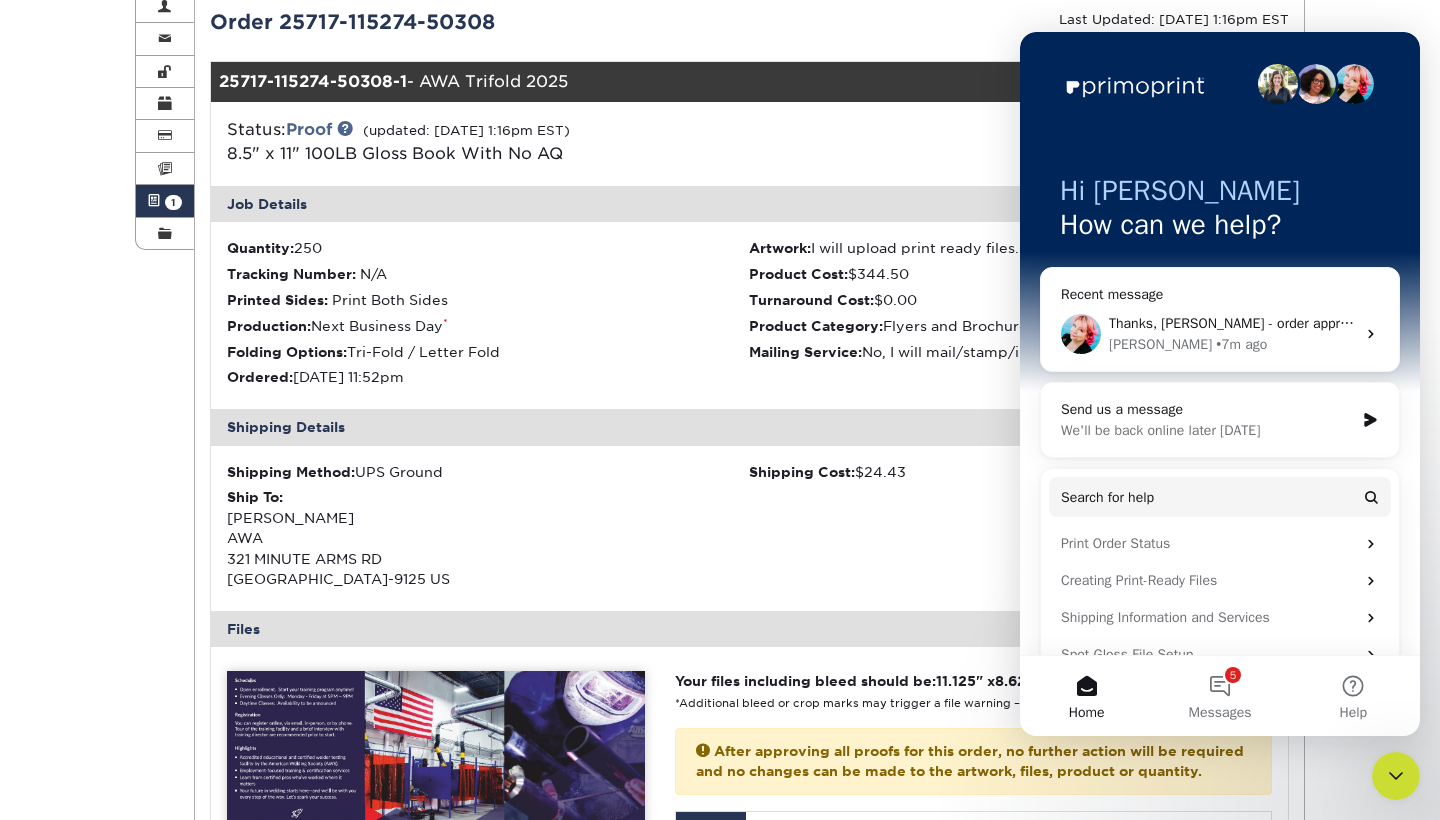 click on "Jenny •  7m ago" at bounding box center (1232, 344) 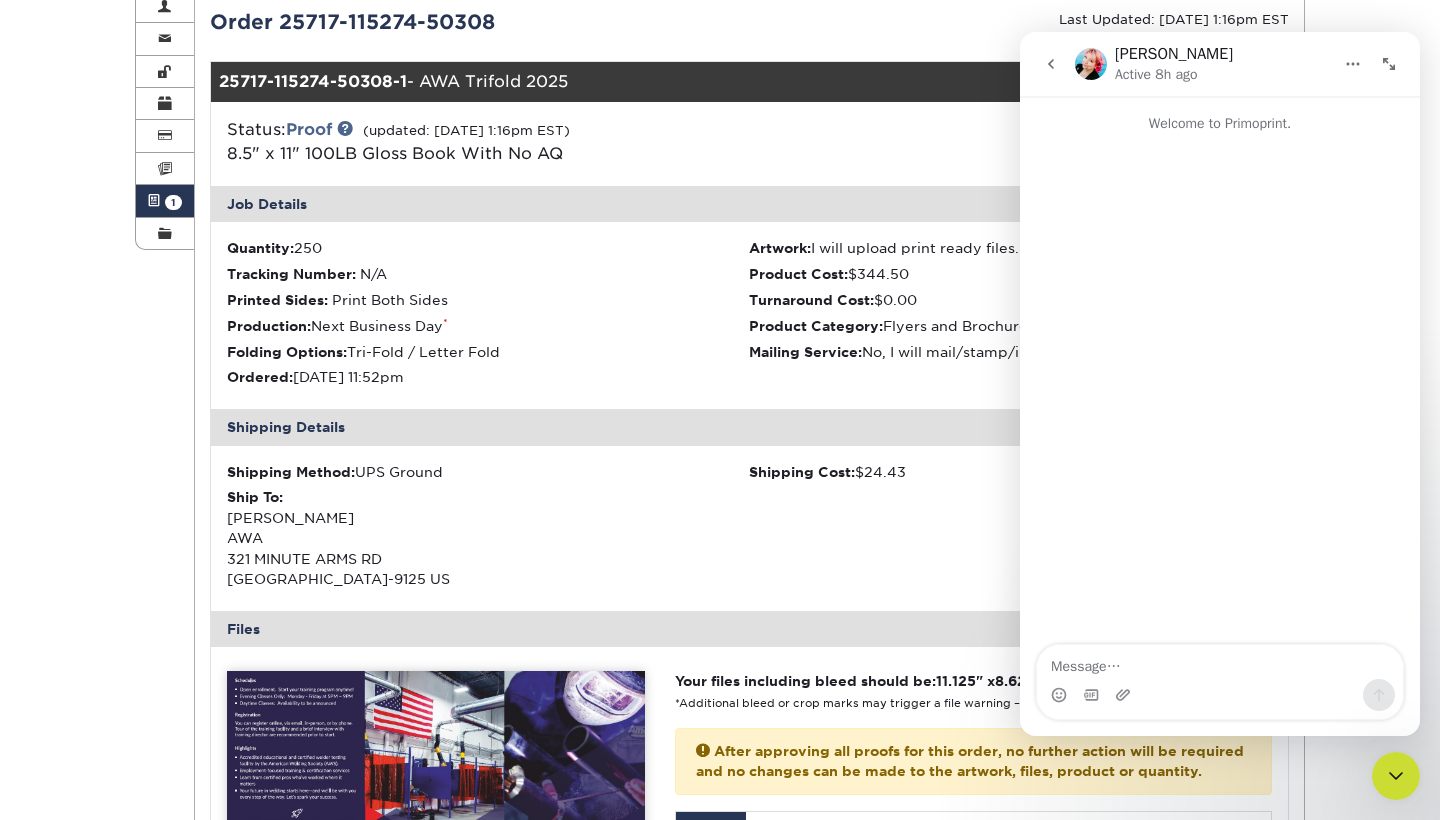 scroll, scrollTop: 83, scrollLeft: 0, axis: vertical 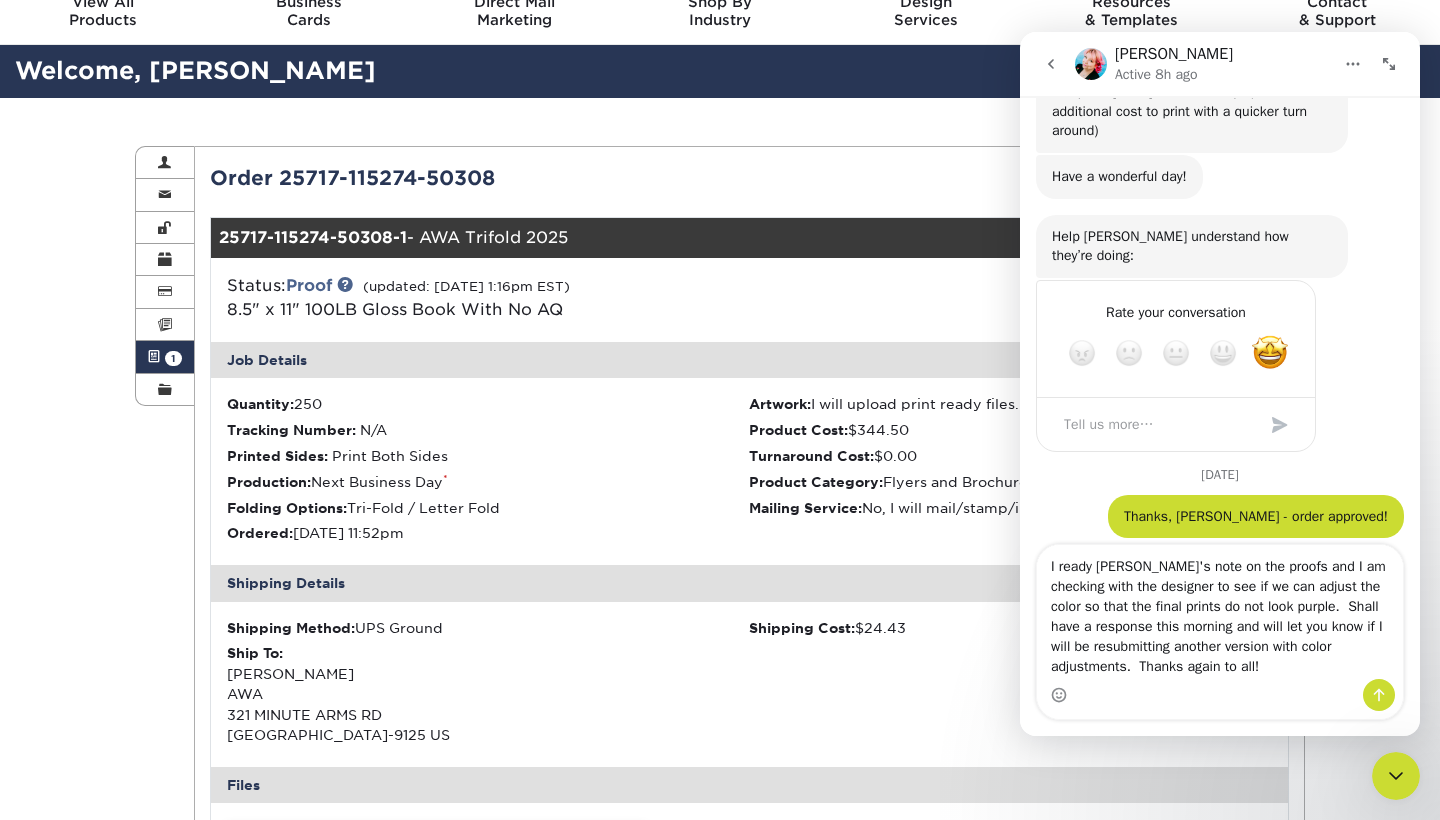 type on "I ready Matthew's note on the proofs and I am checking with the designer to see if we can adjust the color so that the final prints do not look purple.  Shall have a response this morning and will let you know if I will be resubmitting another version with color adjustments.  Thanks again to all!" 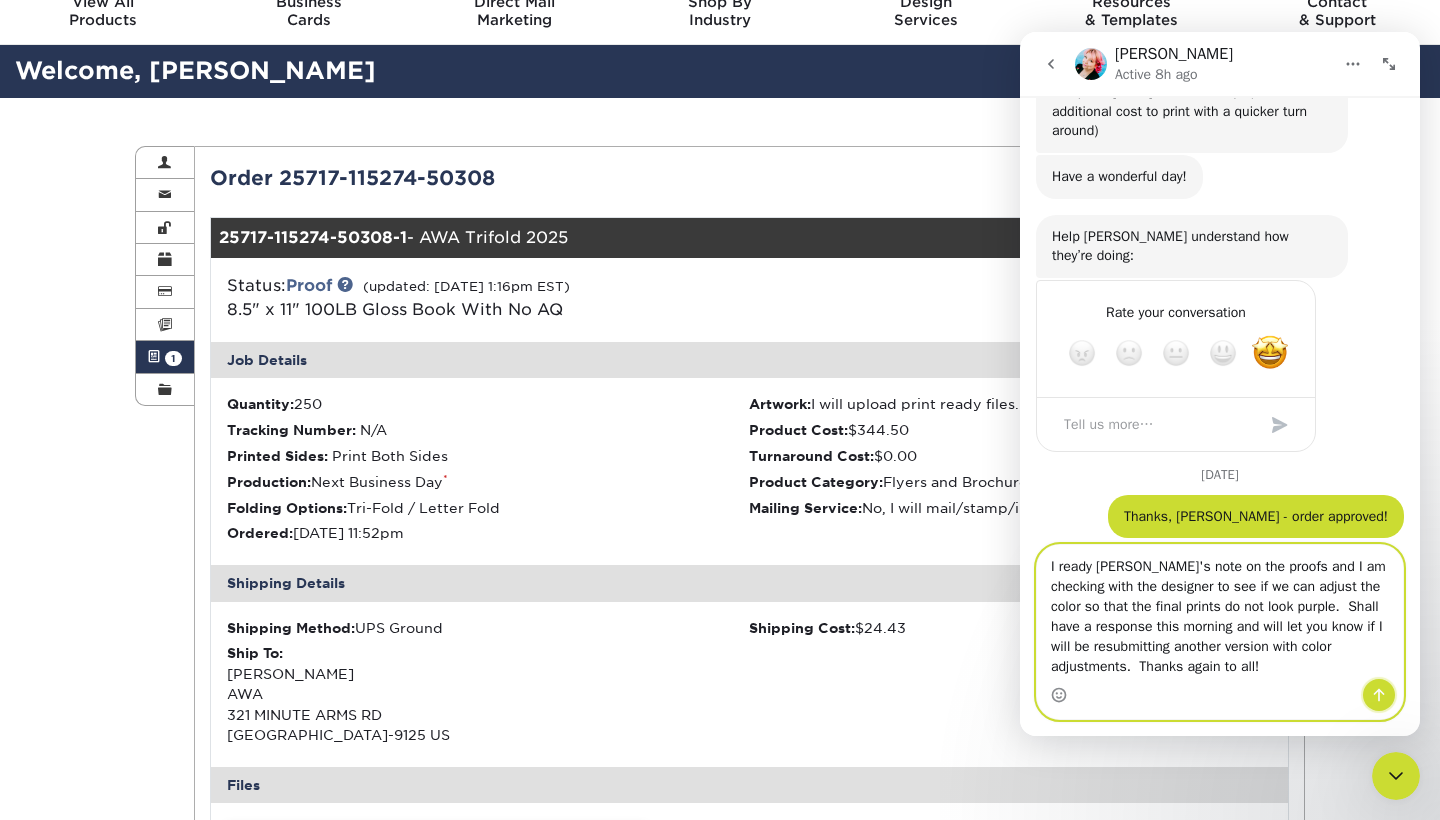 click 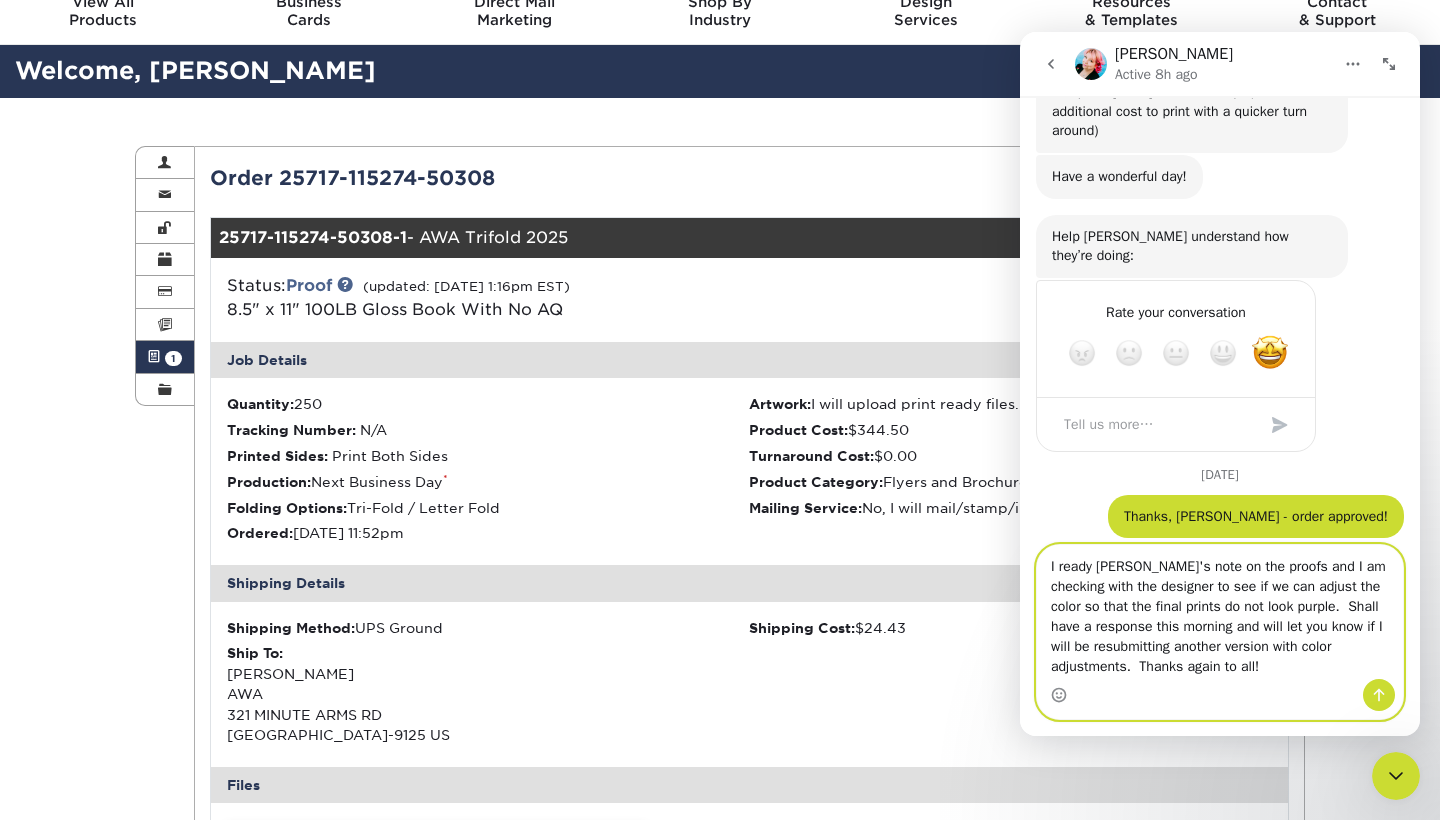 type 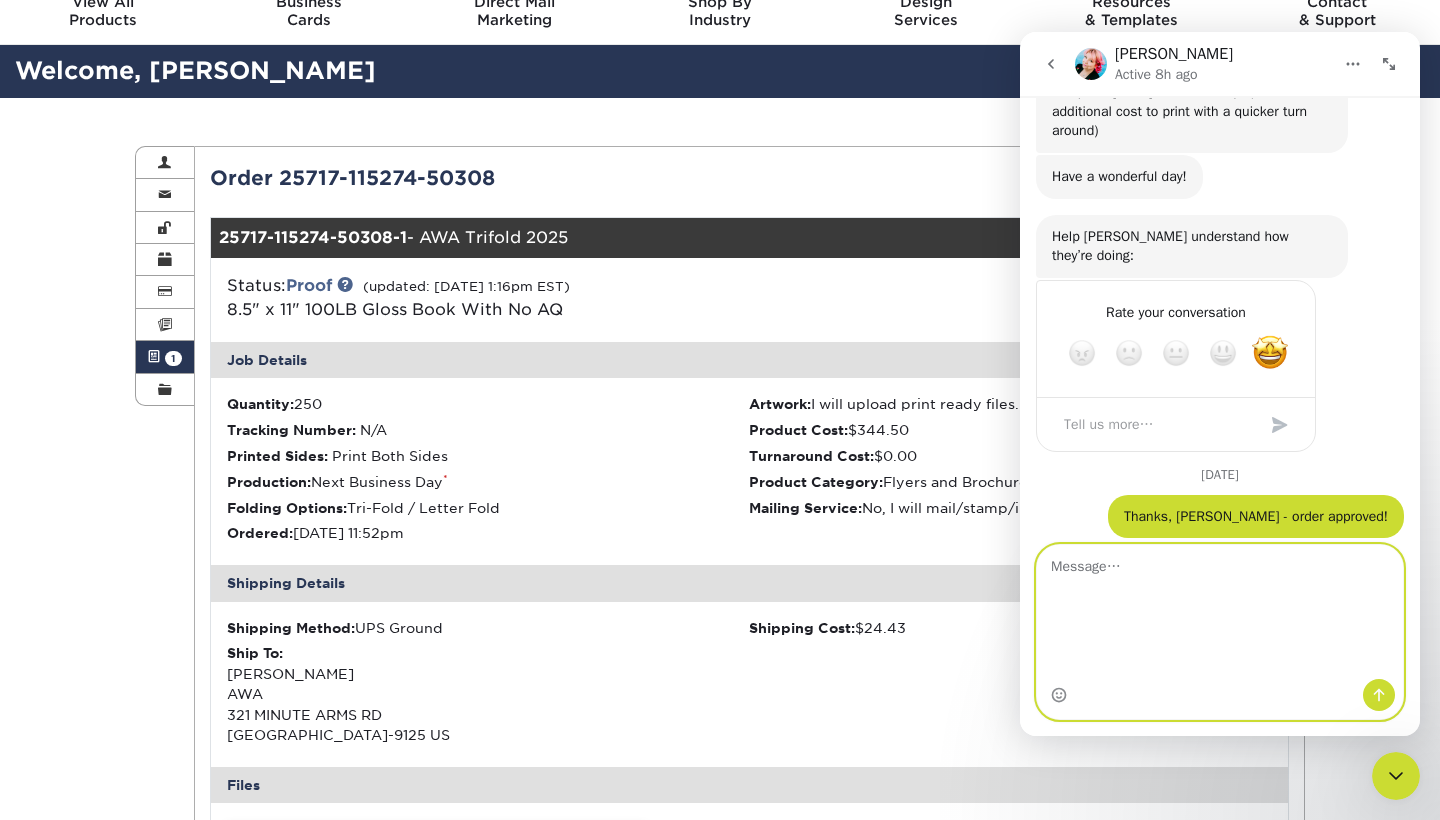 scroll, scrollTop: 2897, scrollLeft: 0, axis: vertical 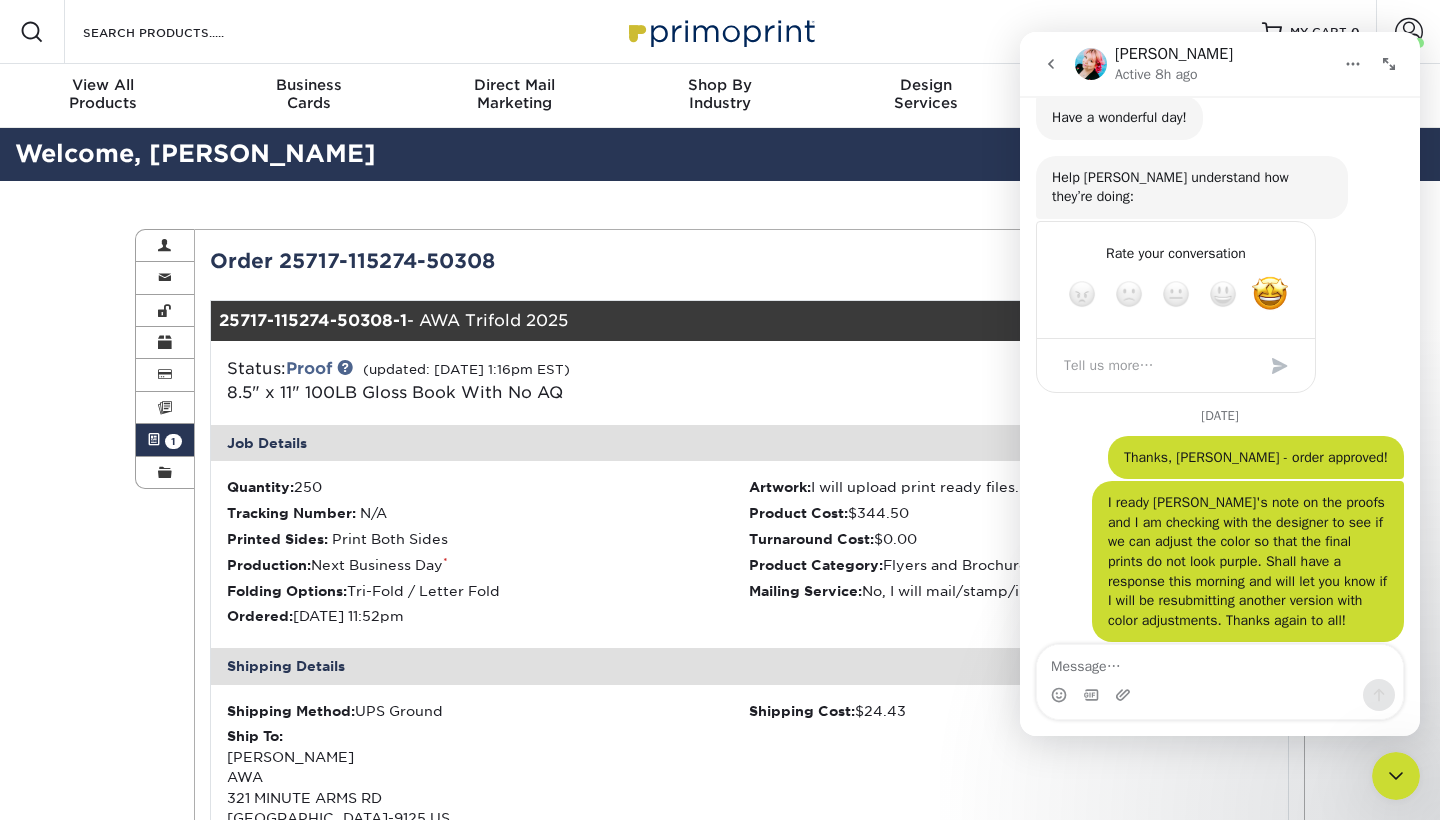 click 